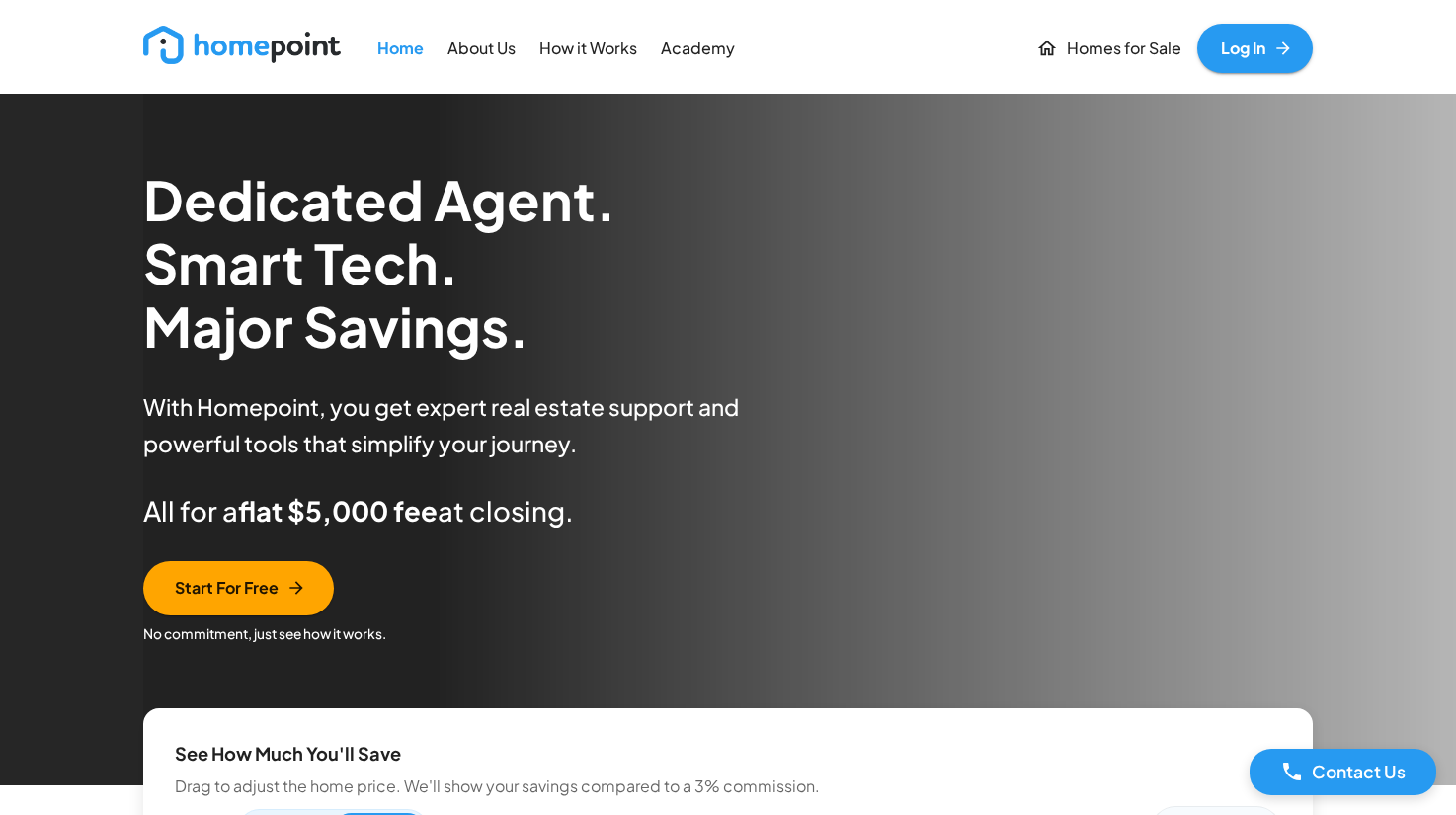 scroll, scrollTop: 0, scrollLeft: 0, axis: both 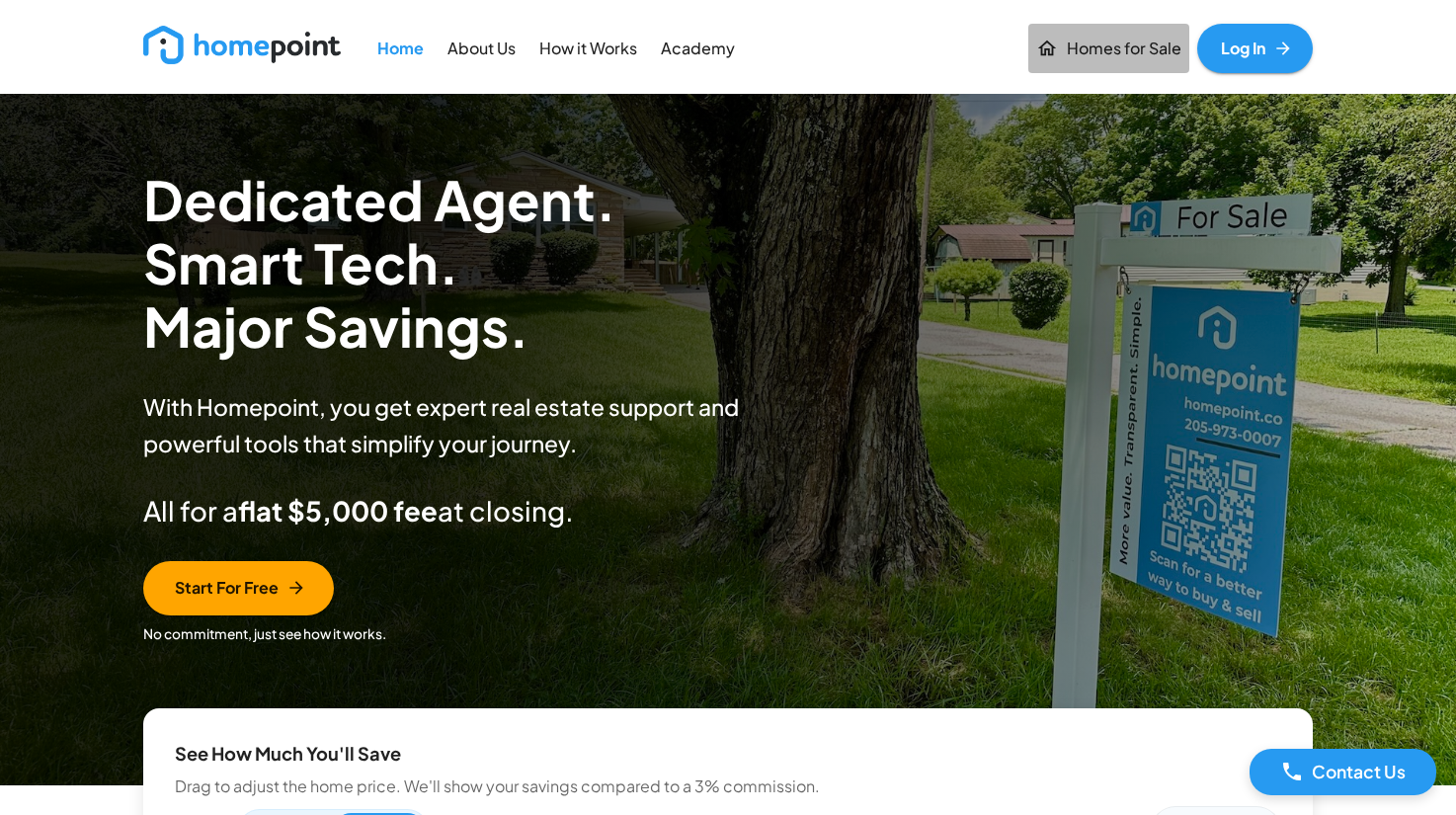 click on "Homes for Sale" at bounding box center (1124, 48) 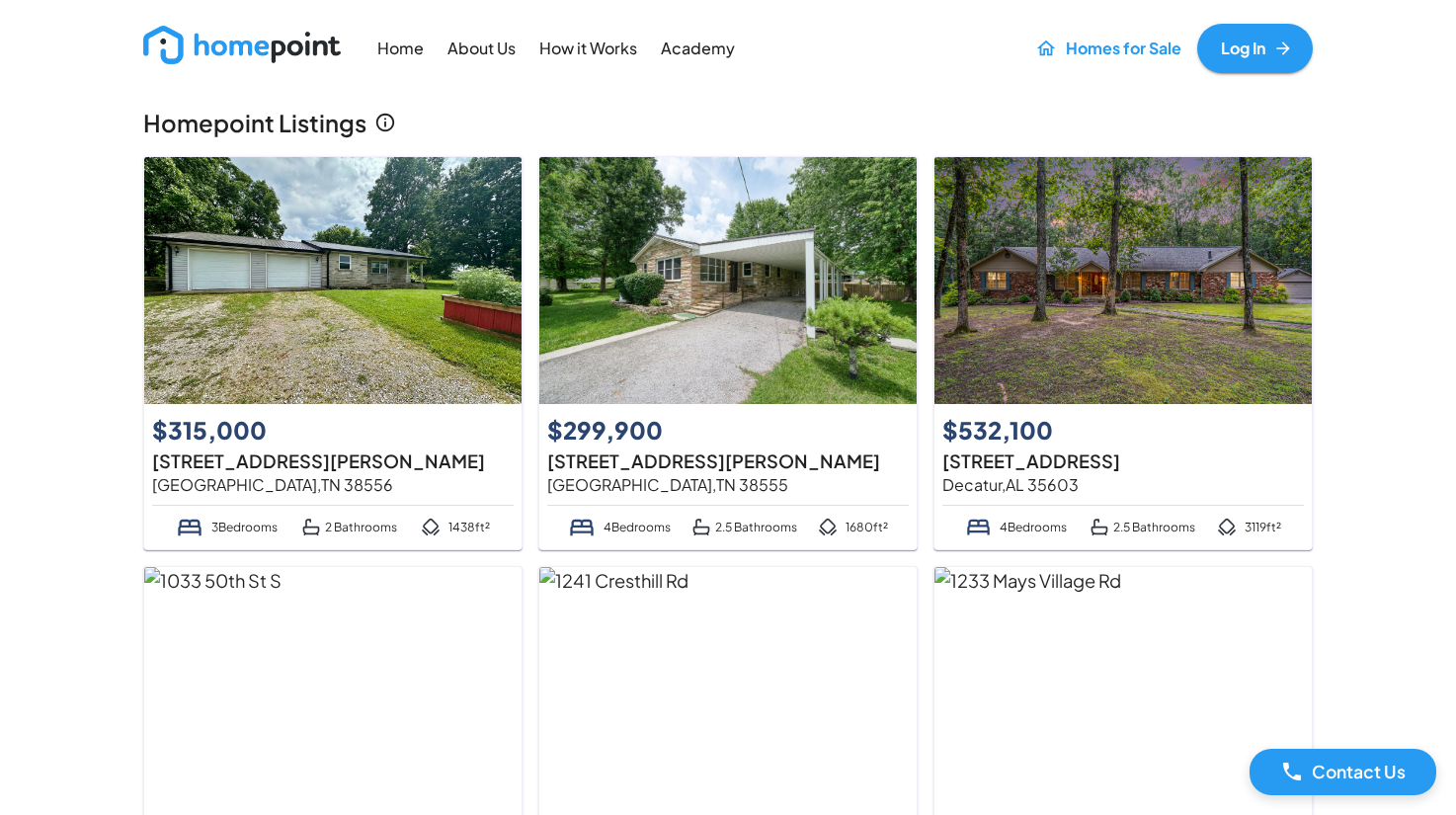 click at bounding box center [333, 281] 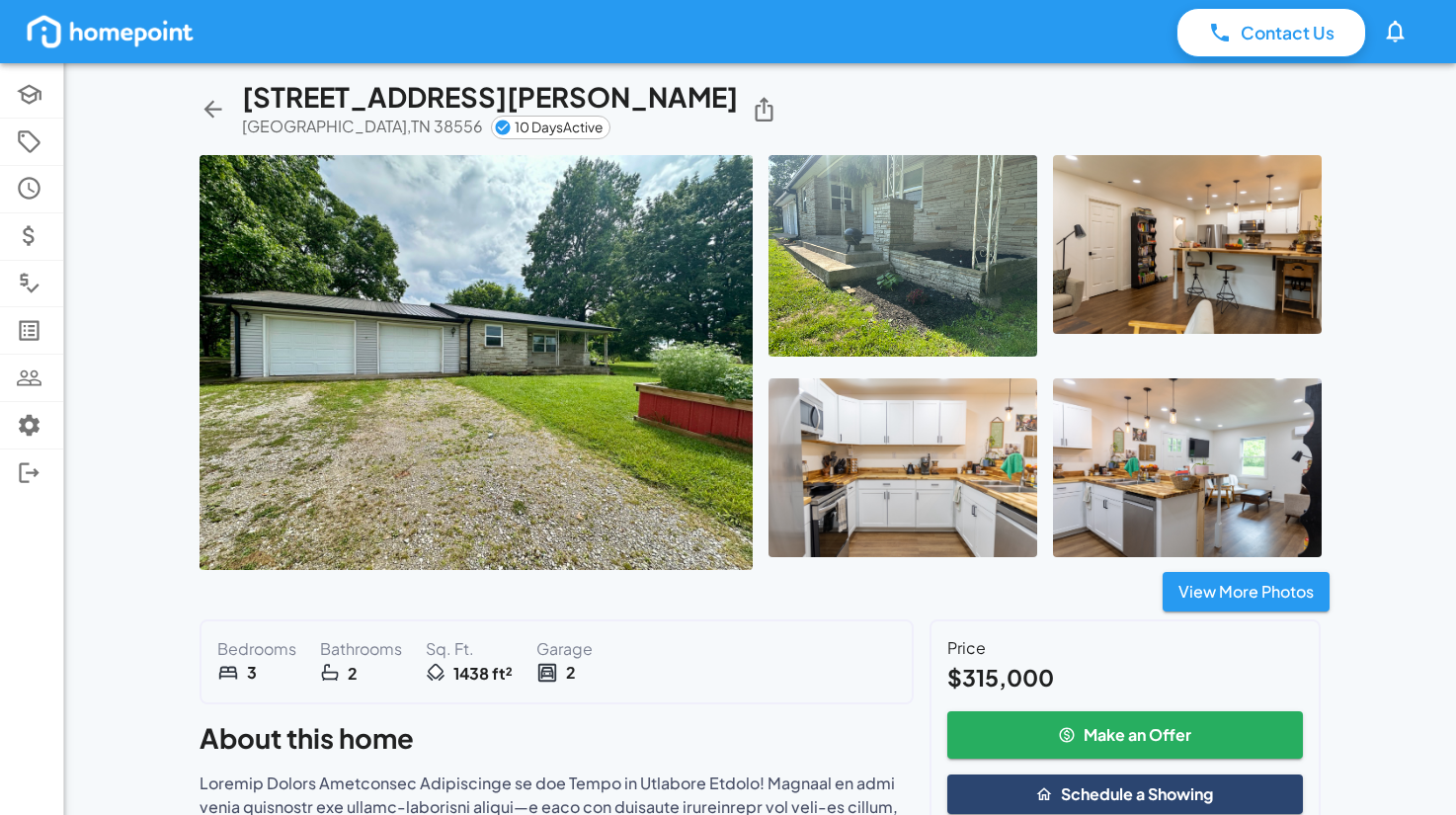 click at bounding box center [903, 256] 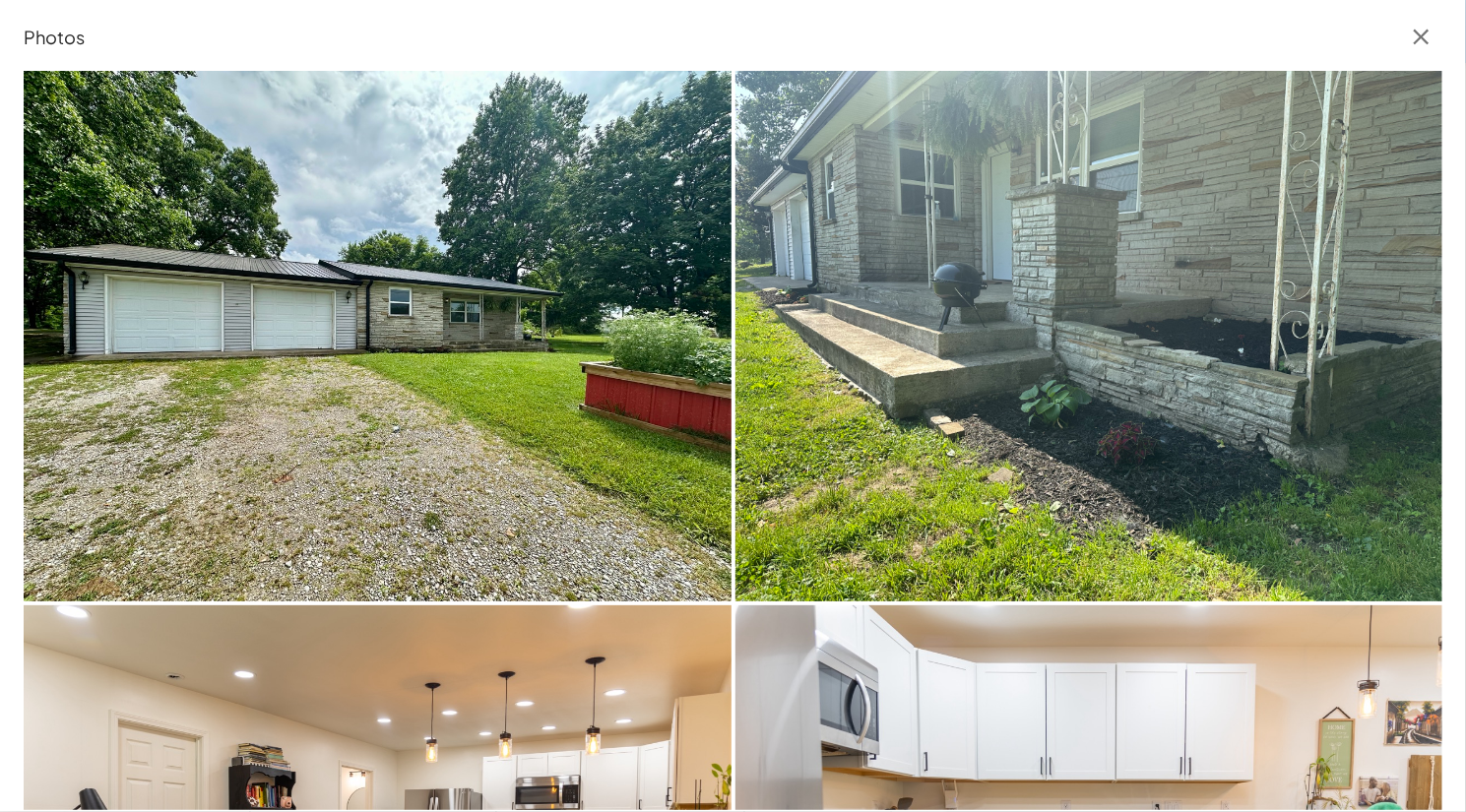 click at bounding box center (1089, 336) 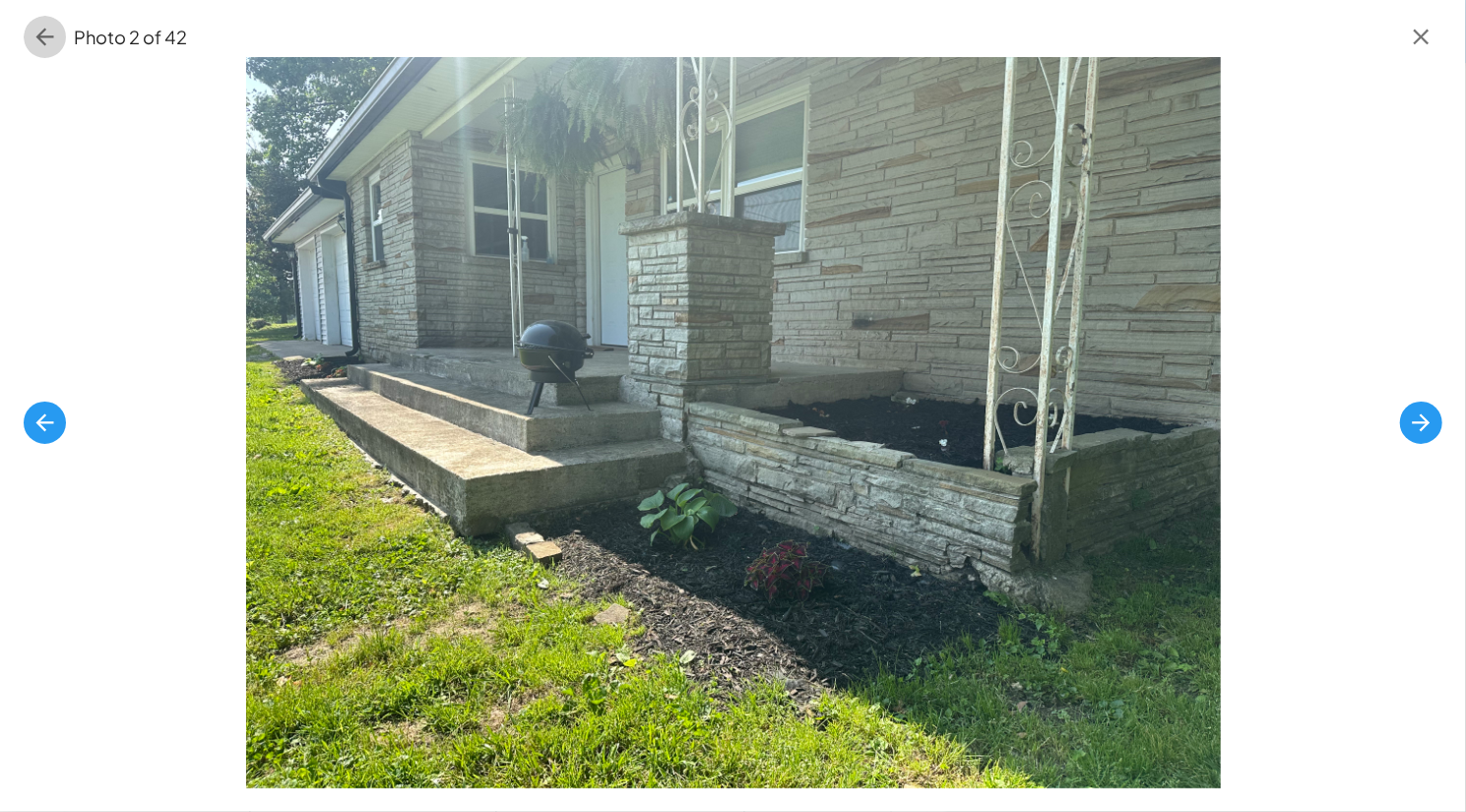 click 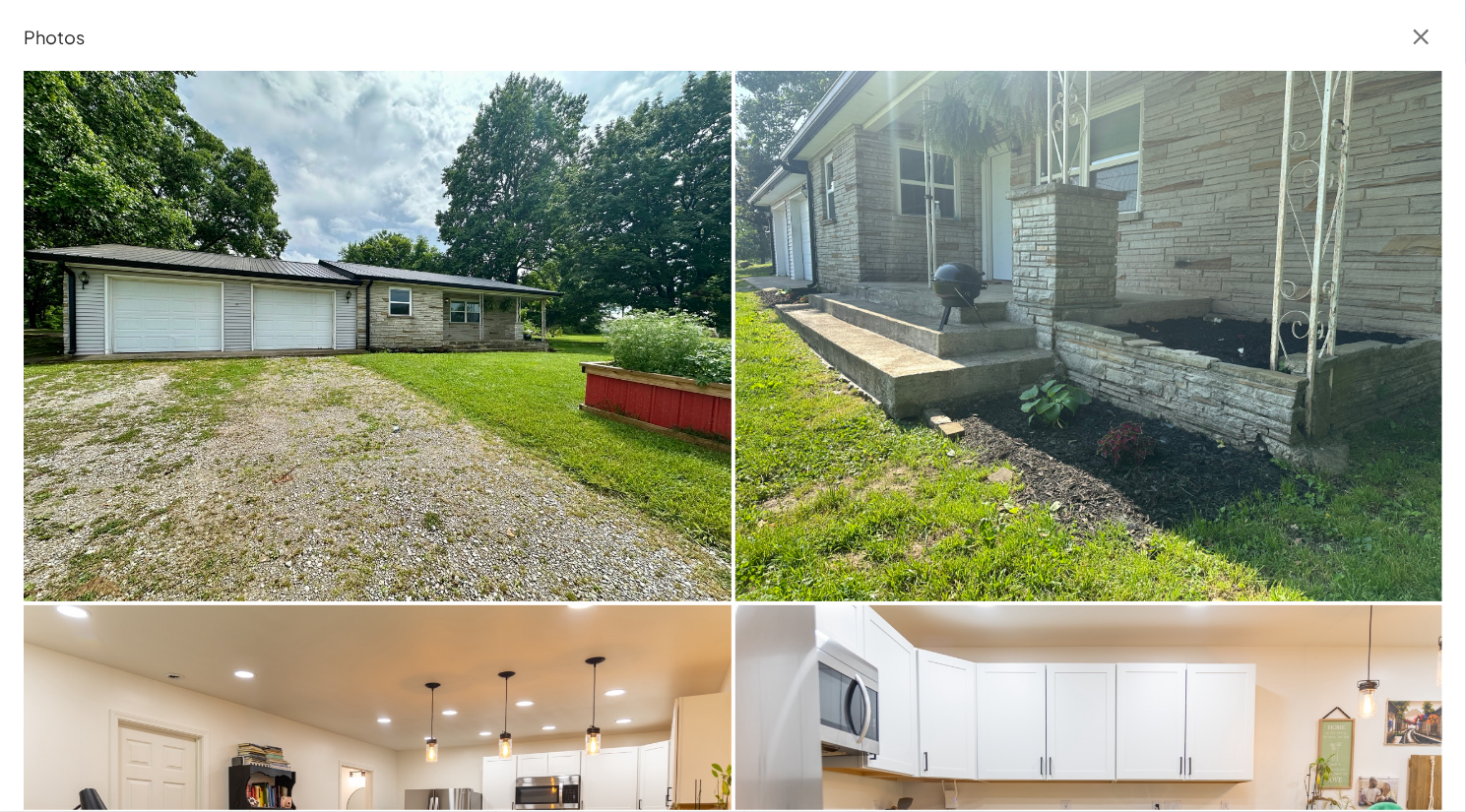 click 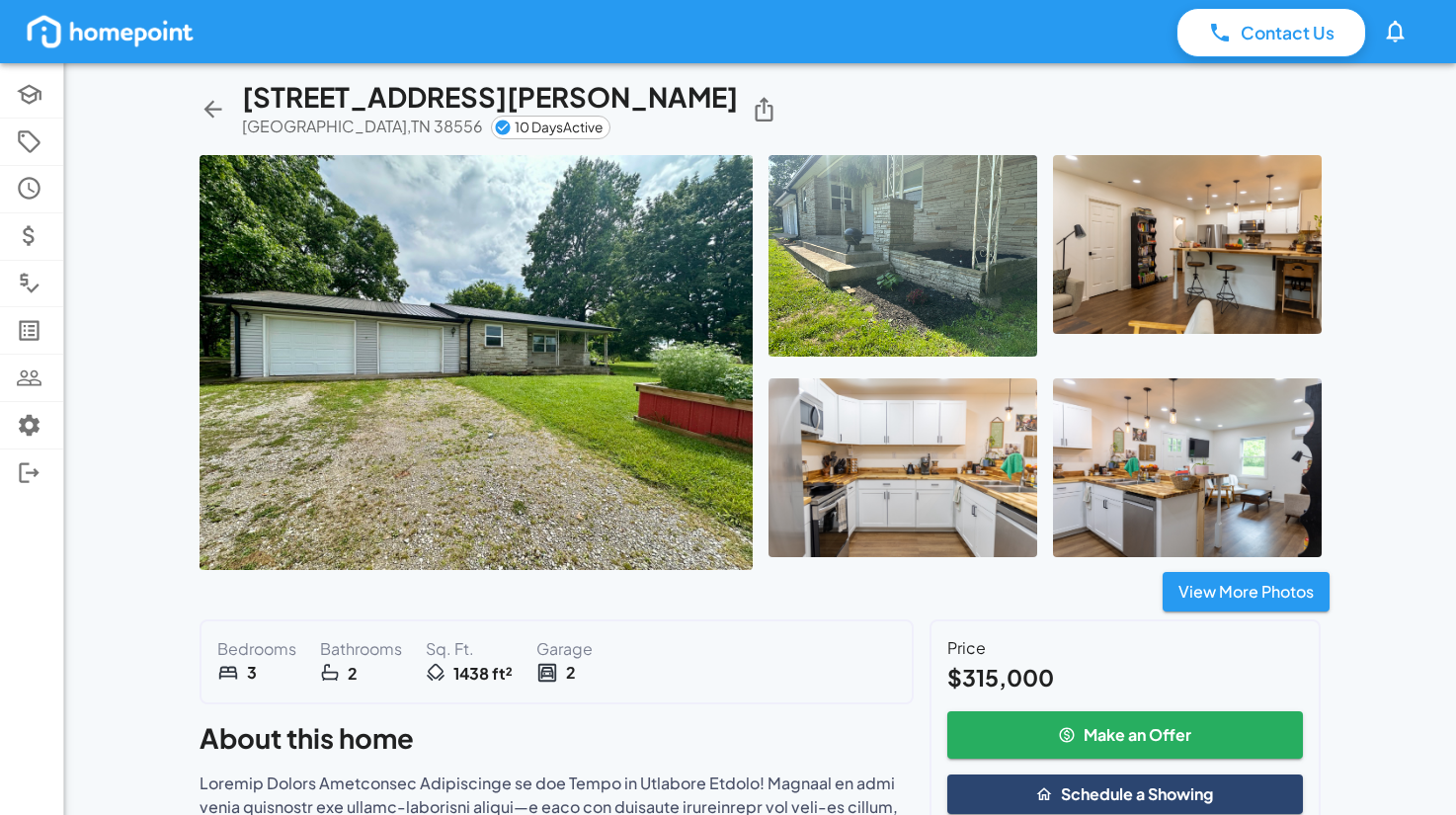 click 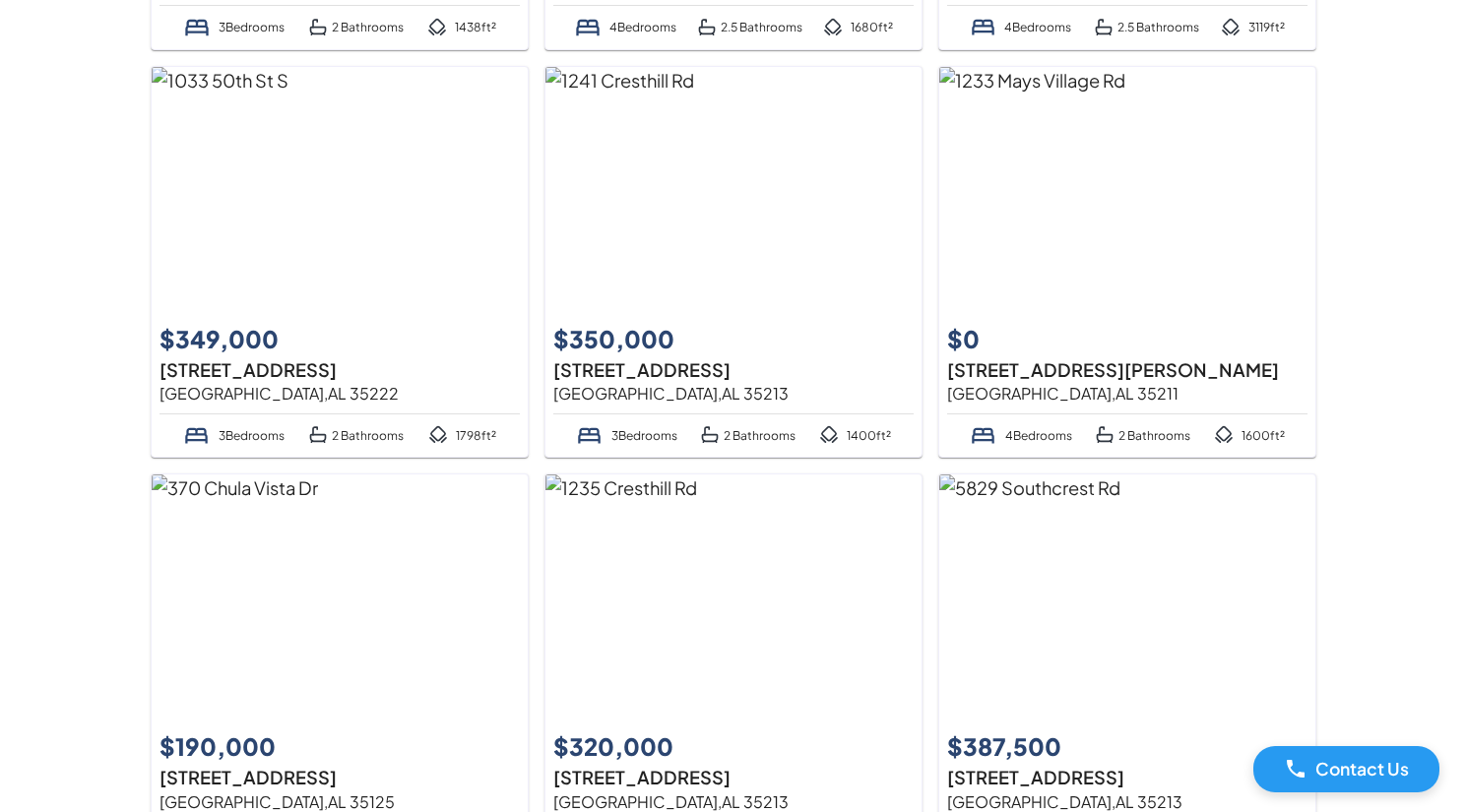 scroll, scrollTop: 0, scrollLeft: 0, axis: both 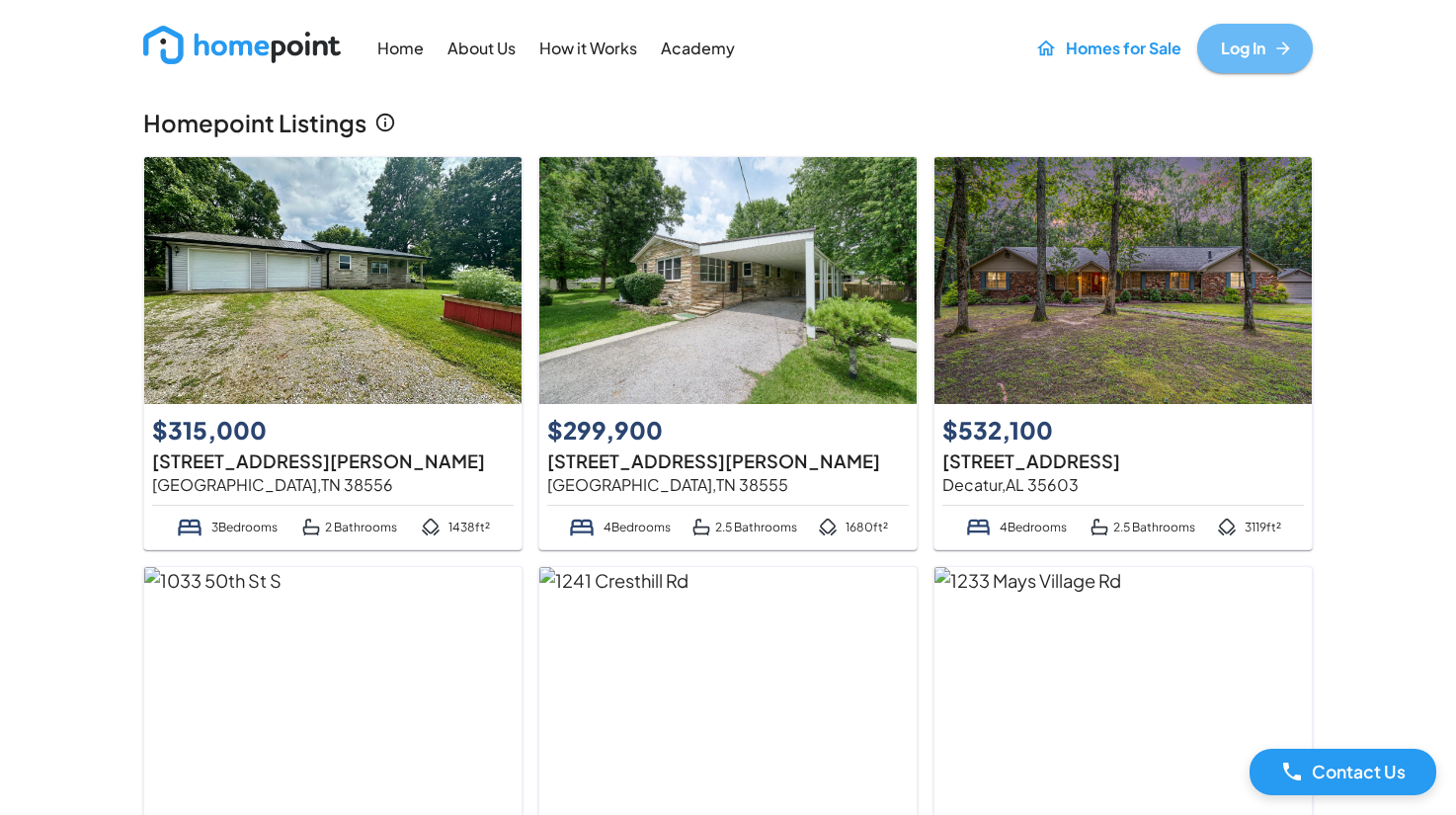 click on "Log In" at bounding box center (1254, 48) 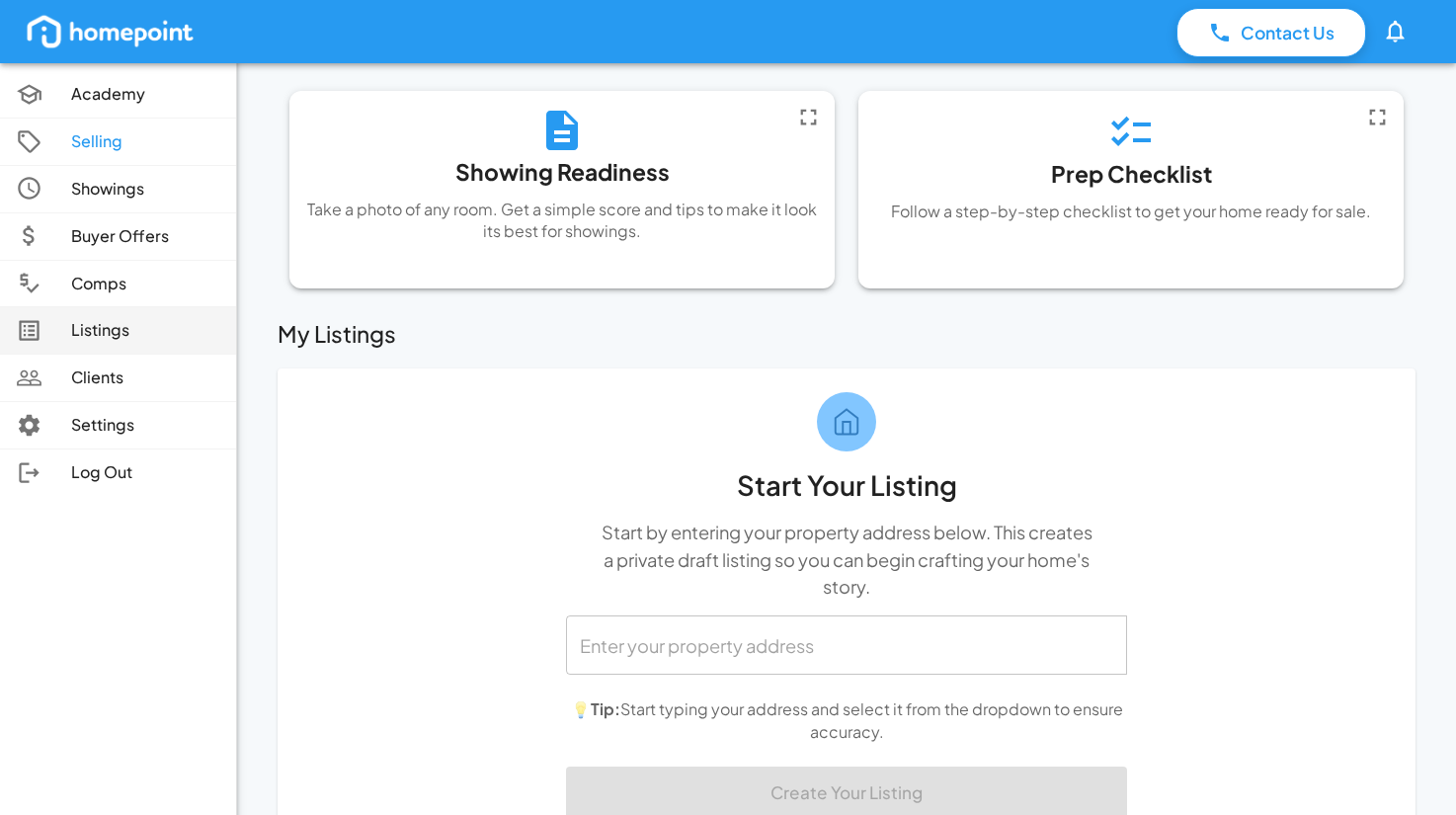 click on "Listings" at bounding box center (145, 330) 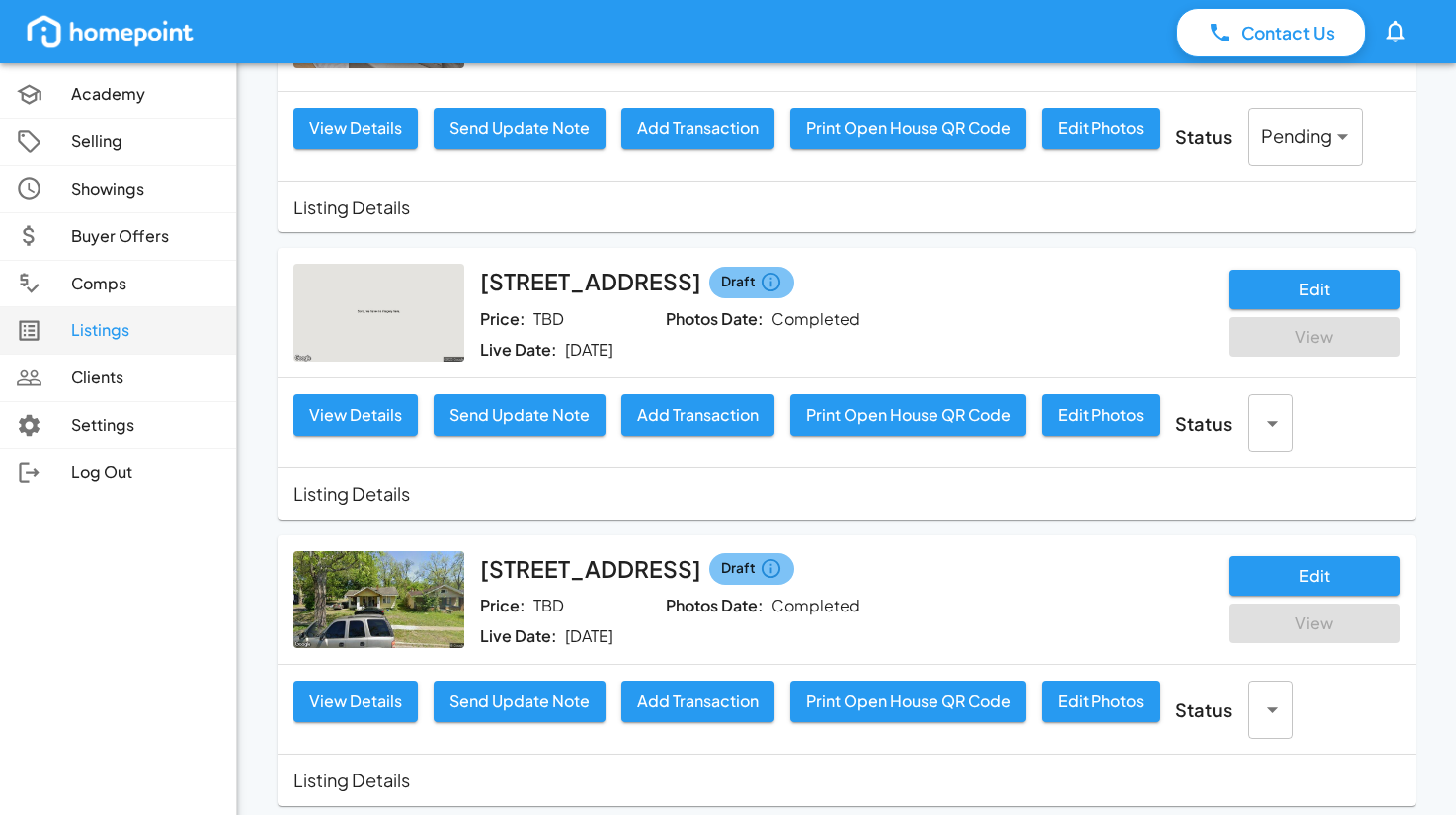 scroll, scrollTop: 0, scrollLeft: 0, axis: both 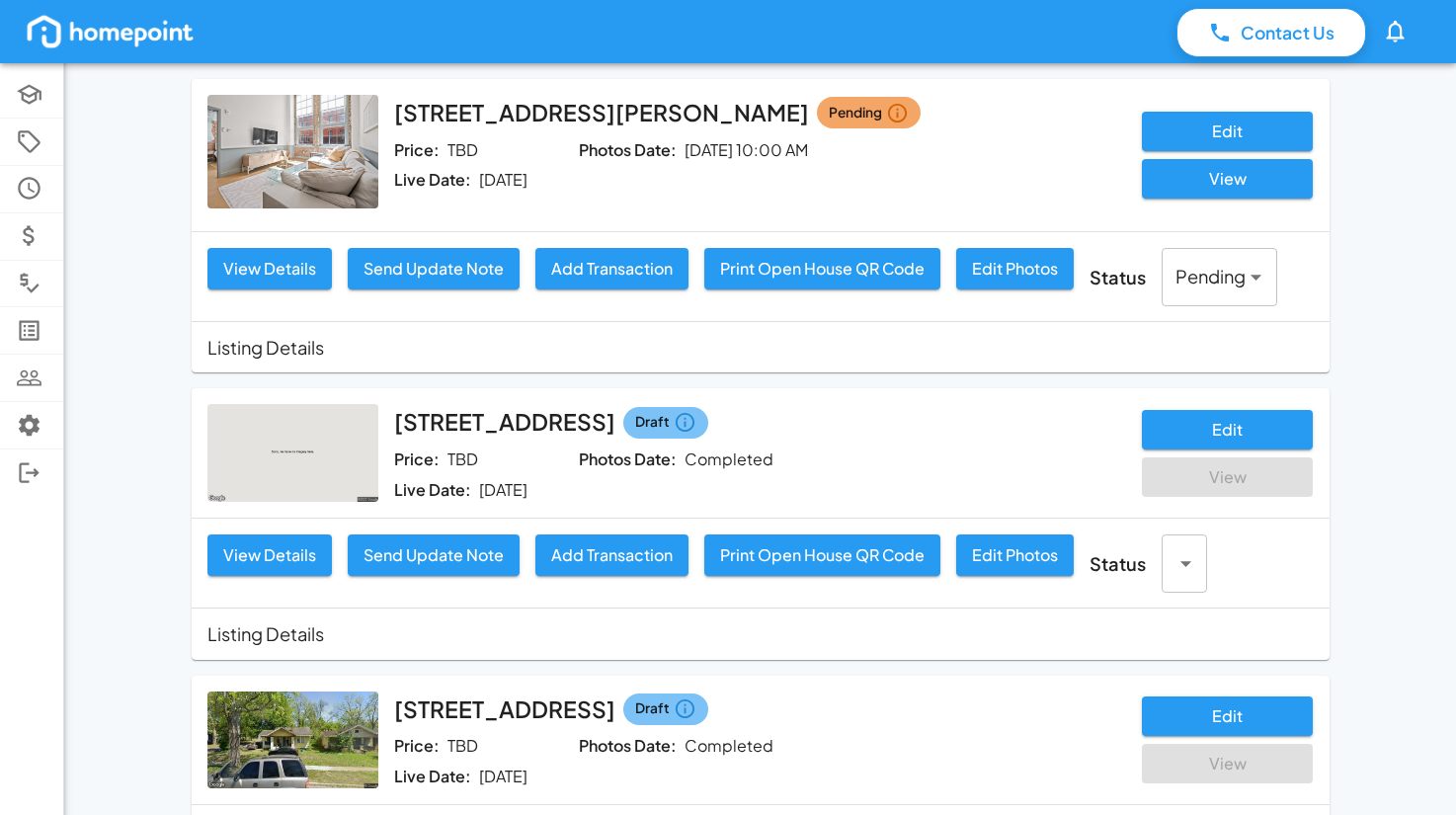 click on "View" at bounding box center (1227, 179) 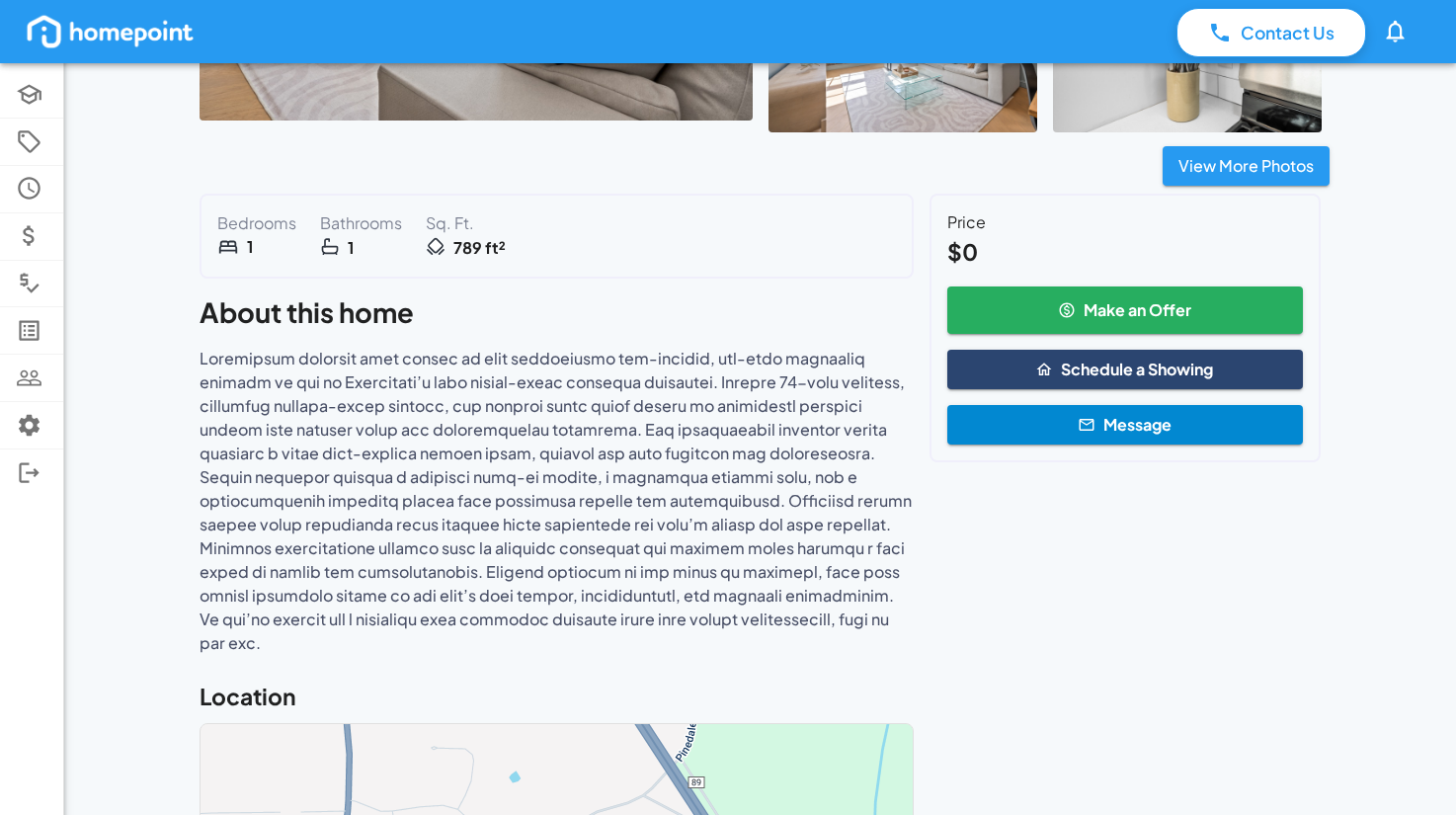 scroll, scrollTop: 770, scrollLeft: 0, axis: vertical 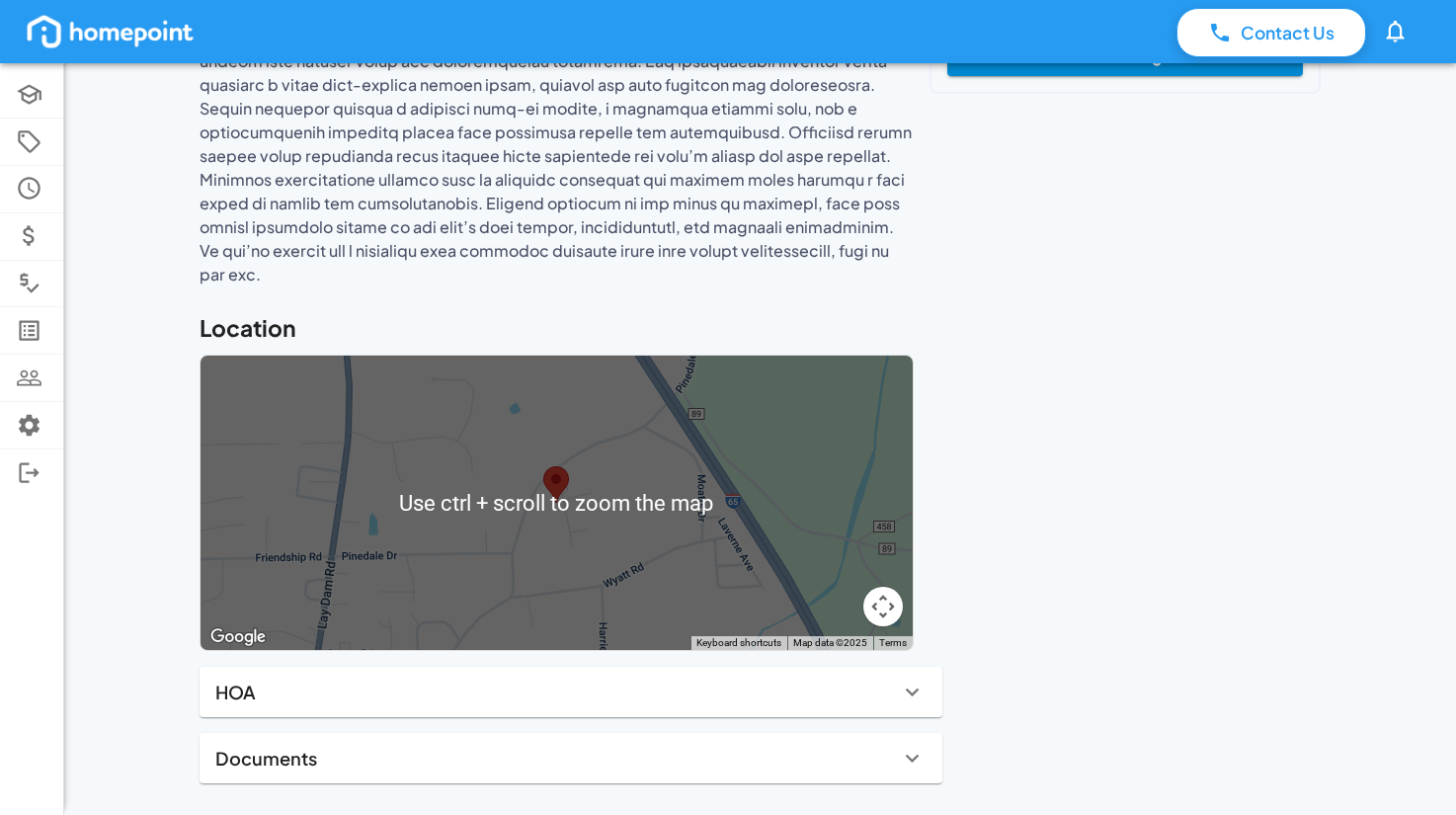 click 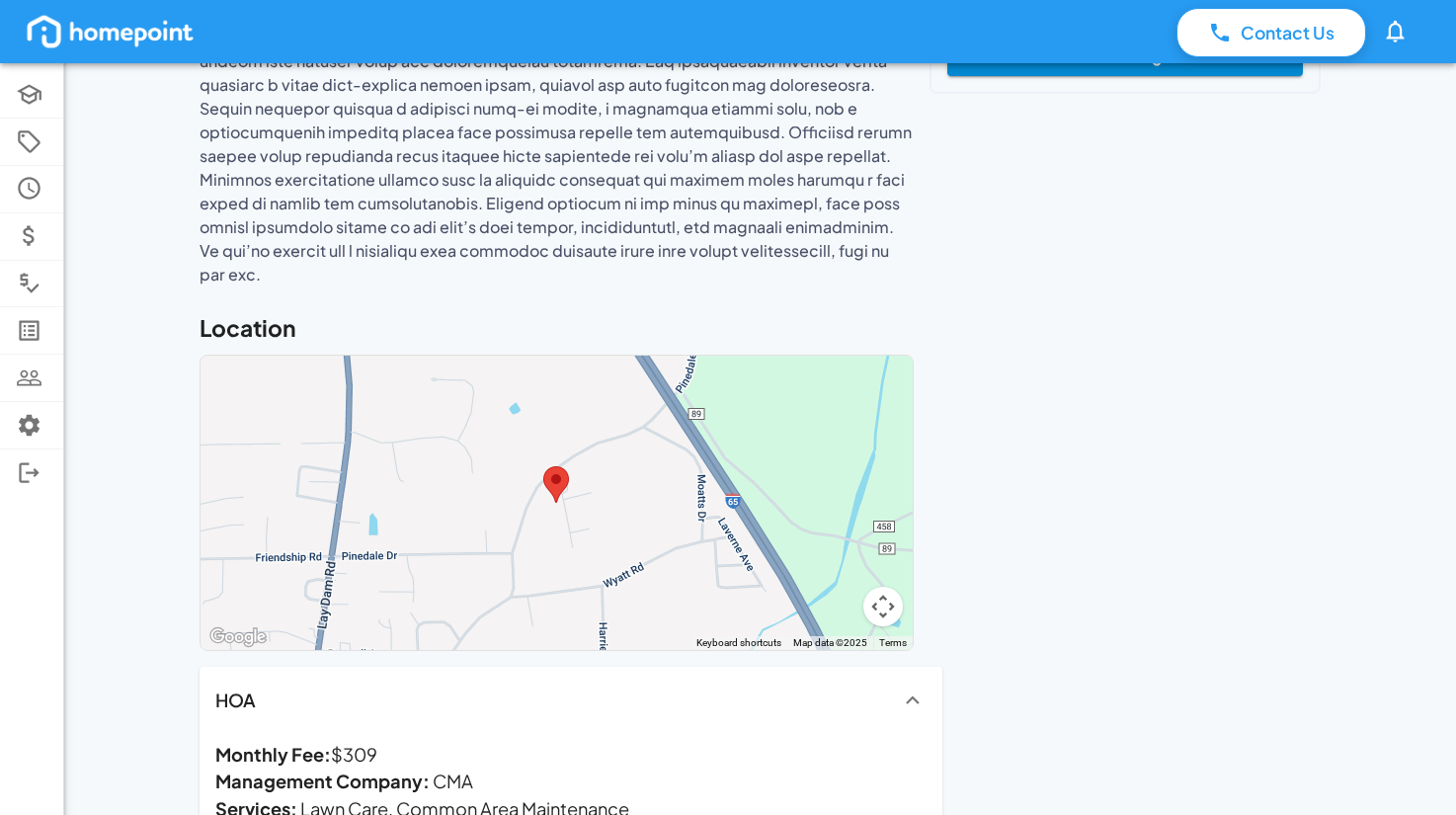 scroll, scrollTop: 890, scrollLeft: 0, axis: vertical 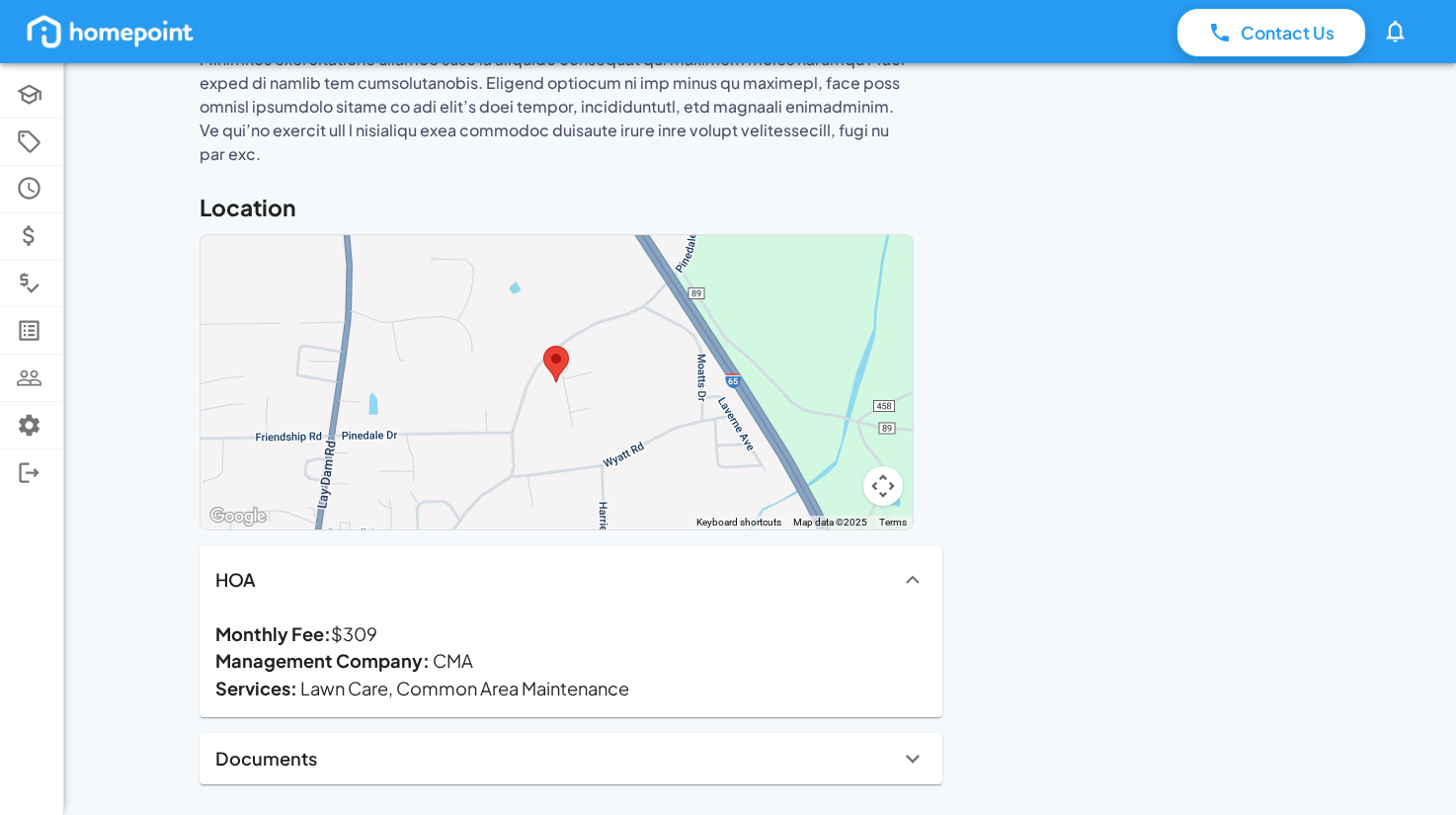 click 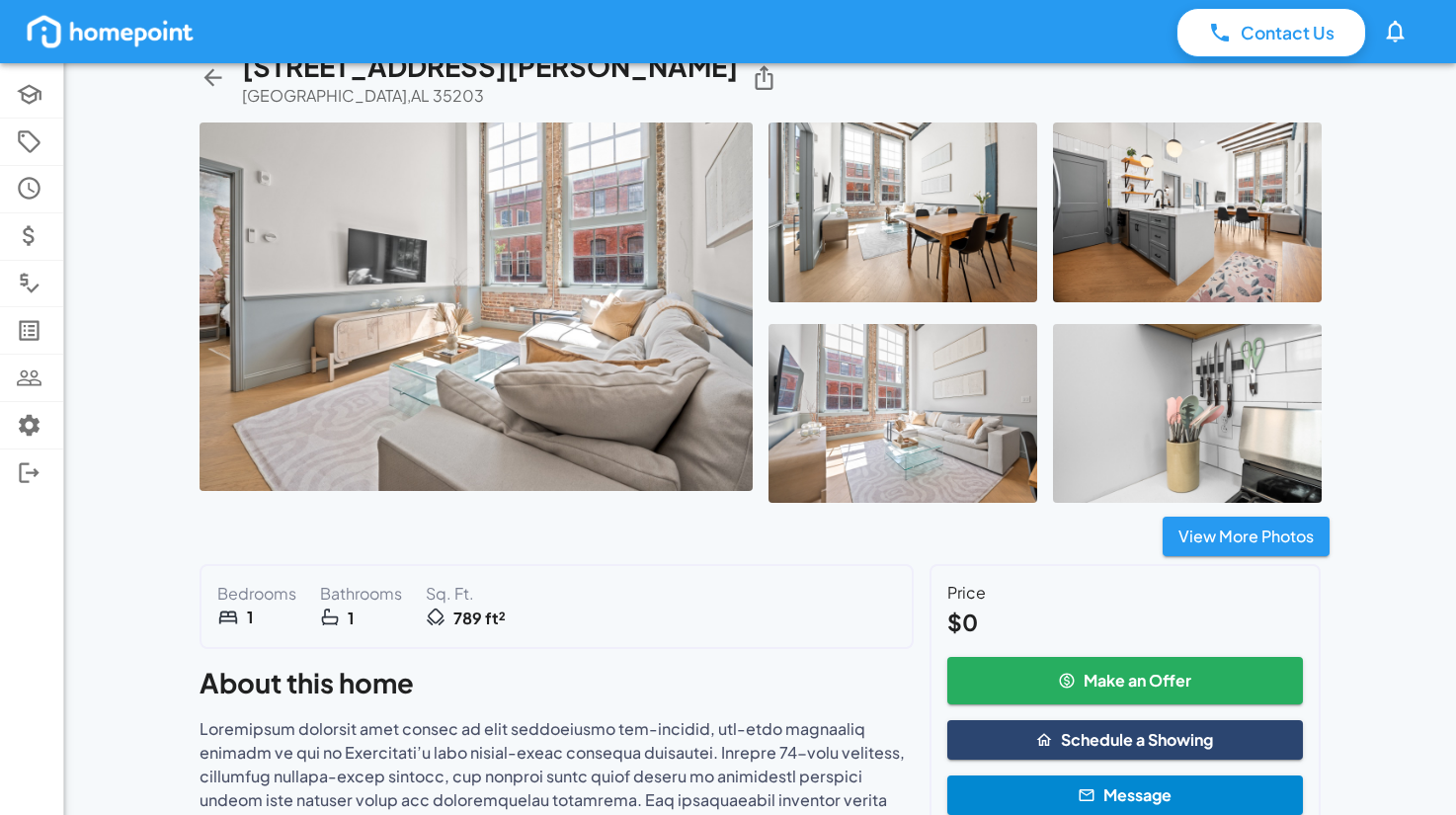 scroll, scrollTop: 0, scrollLeft: 0, axis: both 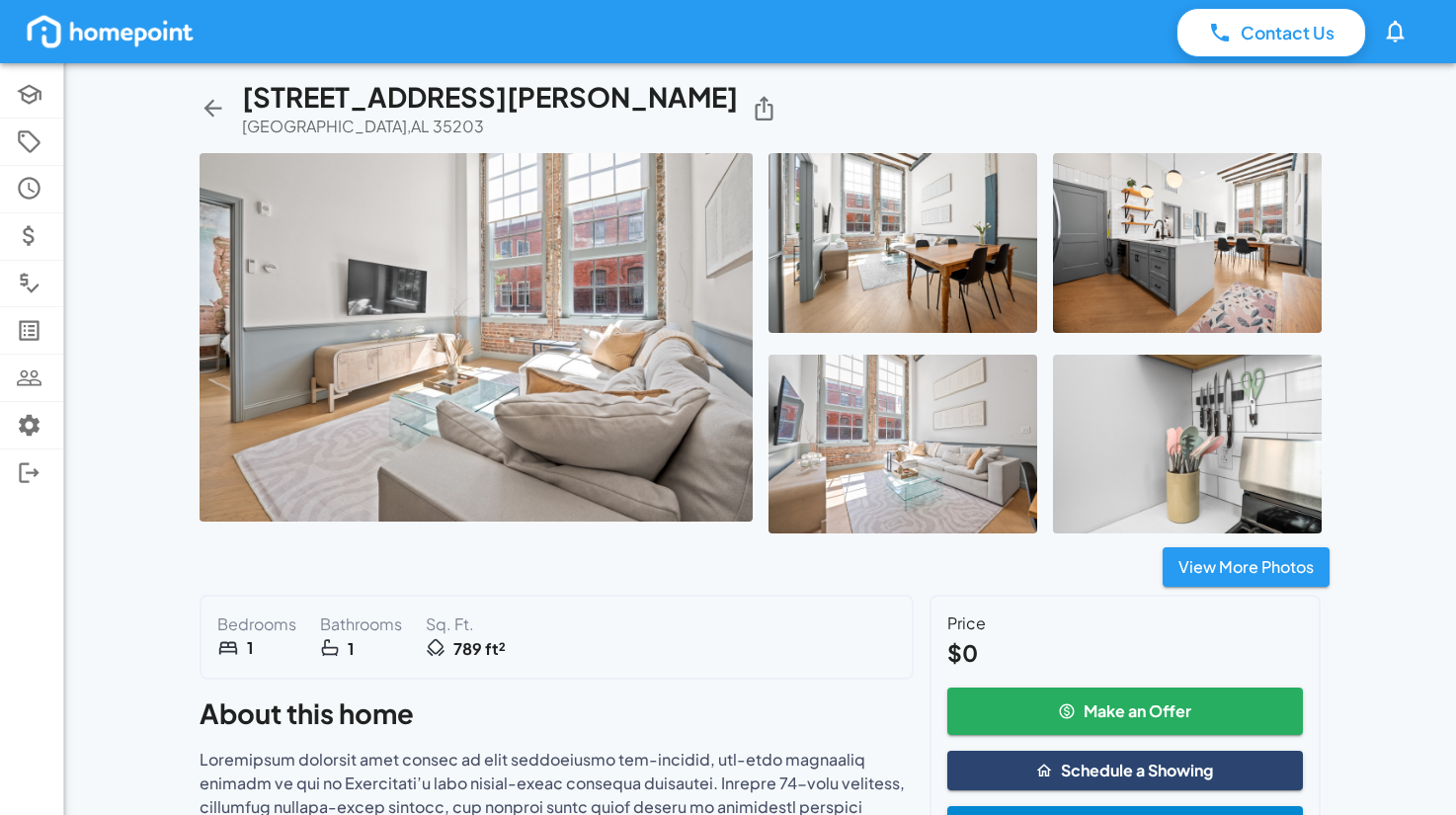 click 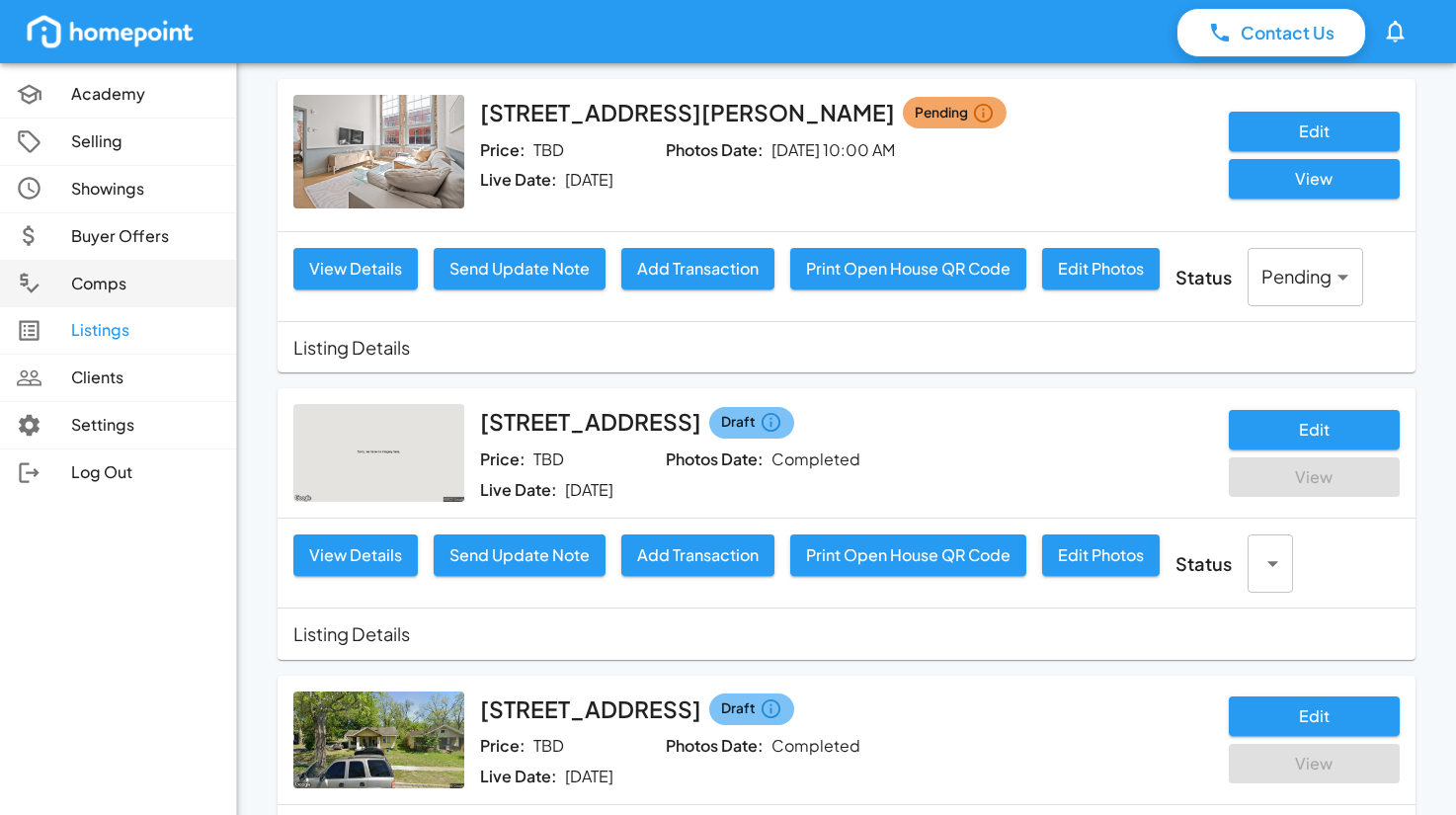 click on "Comps" at bounding box center (118, 284) 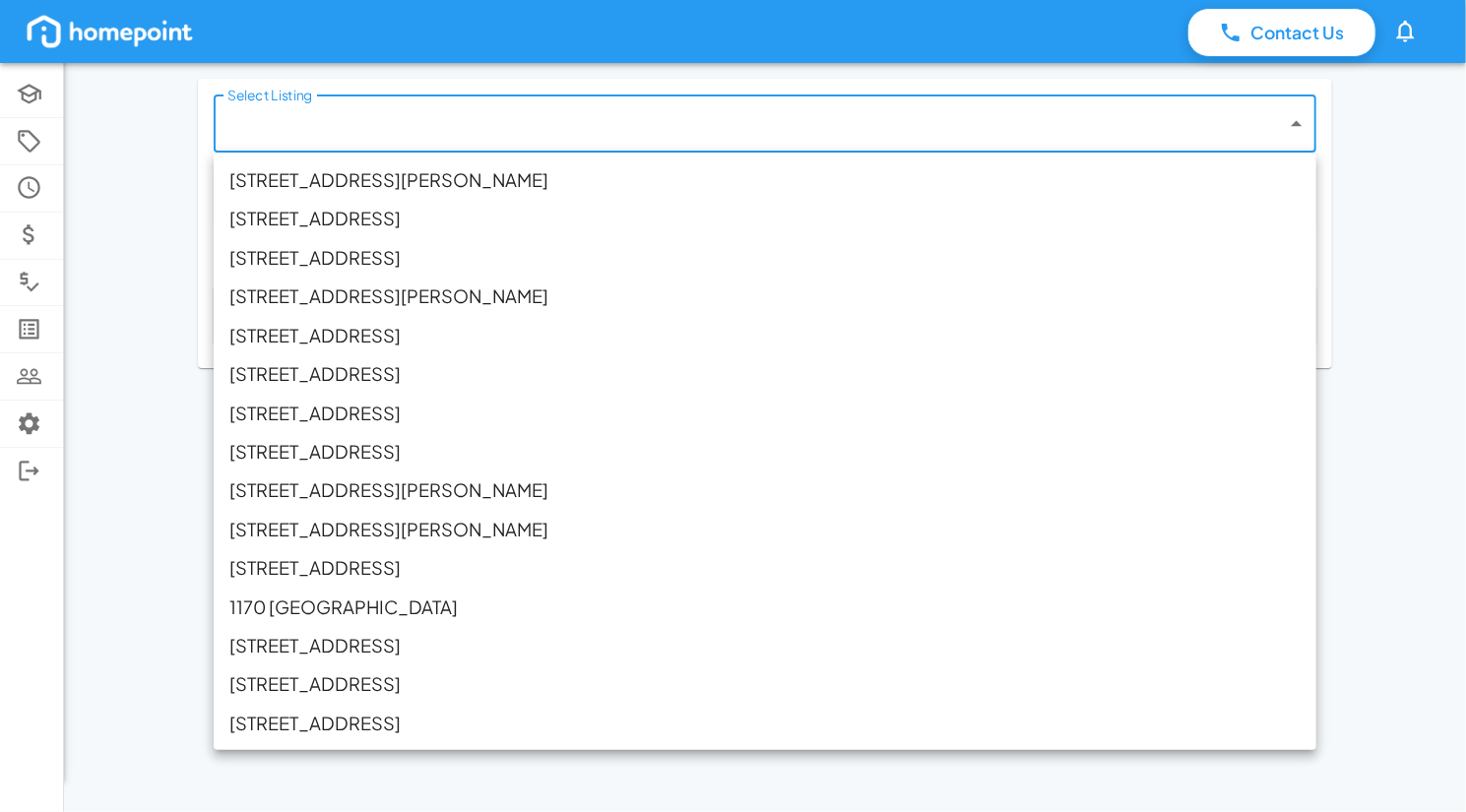 click on "Contact Us 0 Academy Selling Showings Buyer Offers Comps Listings Clients Settings Log Out Select Listing ​ Select Listing ​ Add Comp Comparable Properties Address Beds Baths Sq Ft Price $ / sq ft Days on Market Date Sold Active
2212 Morris Ave Apt 206 1033 50th St S 1241 Cresthill Rd 1233 Mays Village Rd 370 Chula Vista Dr 1235 Cresthill Rd 5829 Southcrest Rd 2085 21st Ave S 4805 Clairmont Ave S 4648 Clairmont Ave S 5109 Northumberland Rd 1170 Tunnel Mountain Rd 4631 Montevallo Rd 412 Redwood St 400 Shiloh Cir" at bounding box center [733, 406] 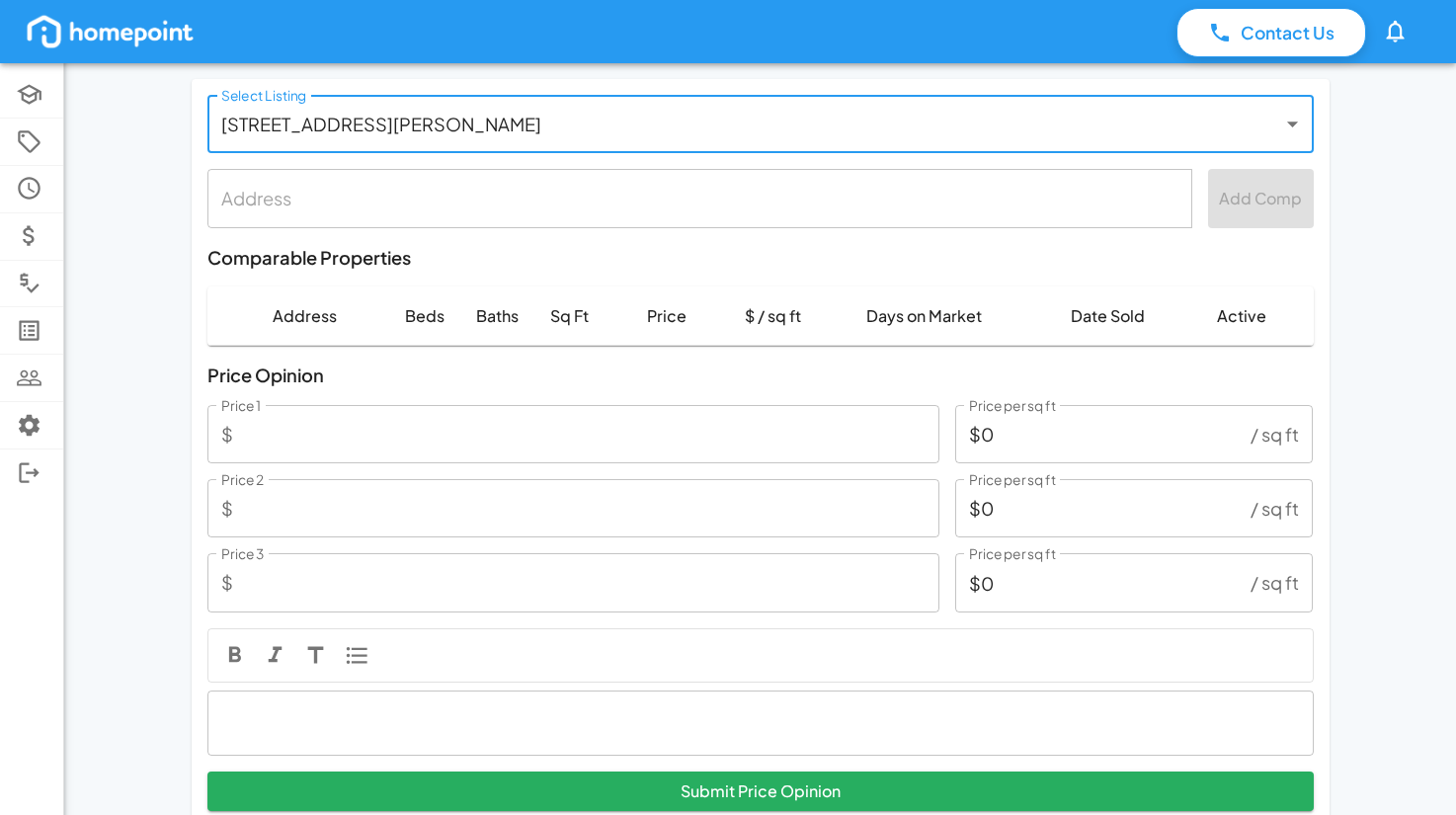 click at bounding box center [699, 198] 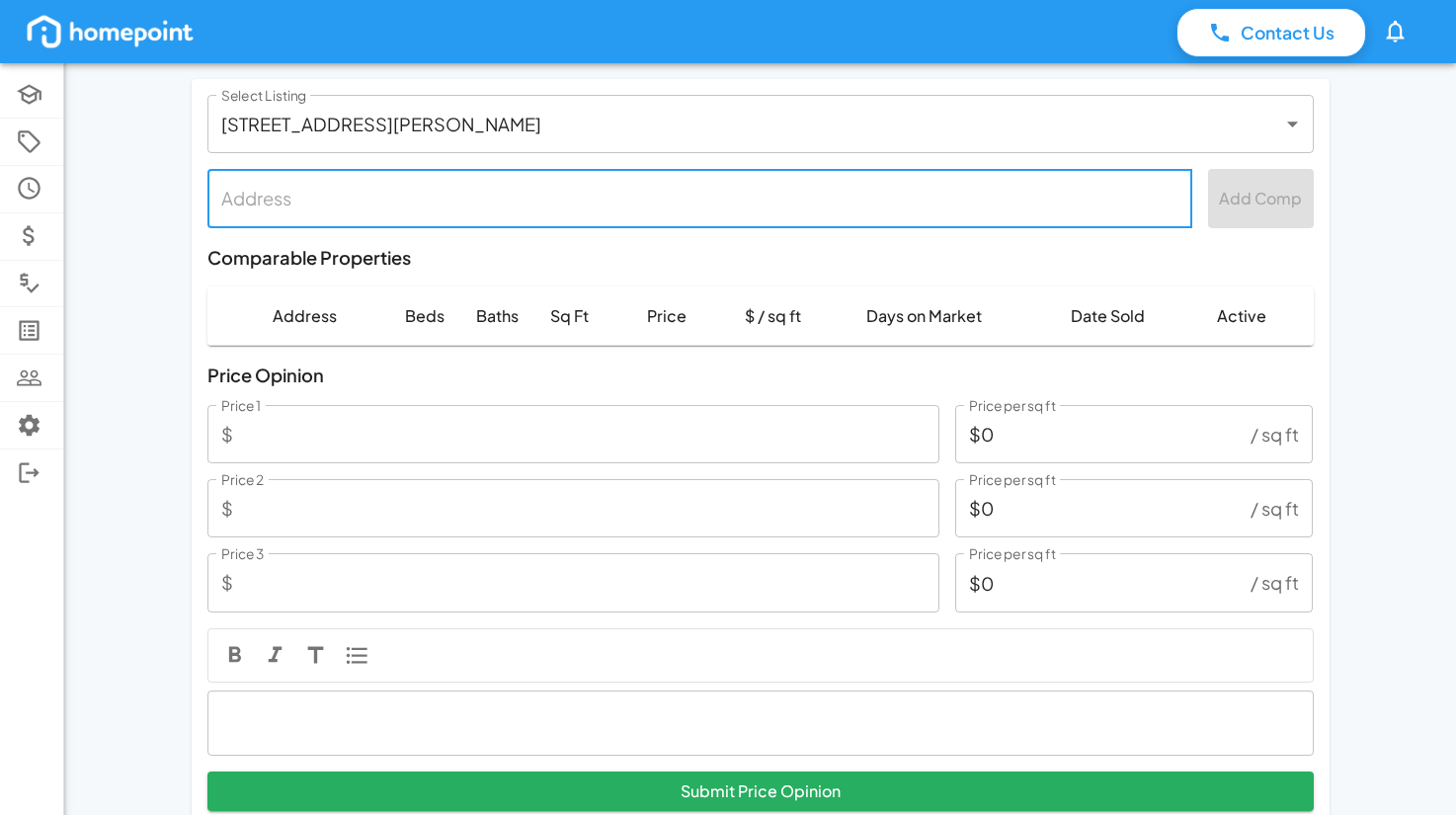 click on "**********" at bounding box center (728, 441) 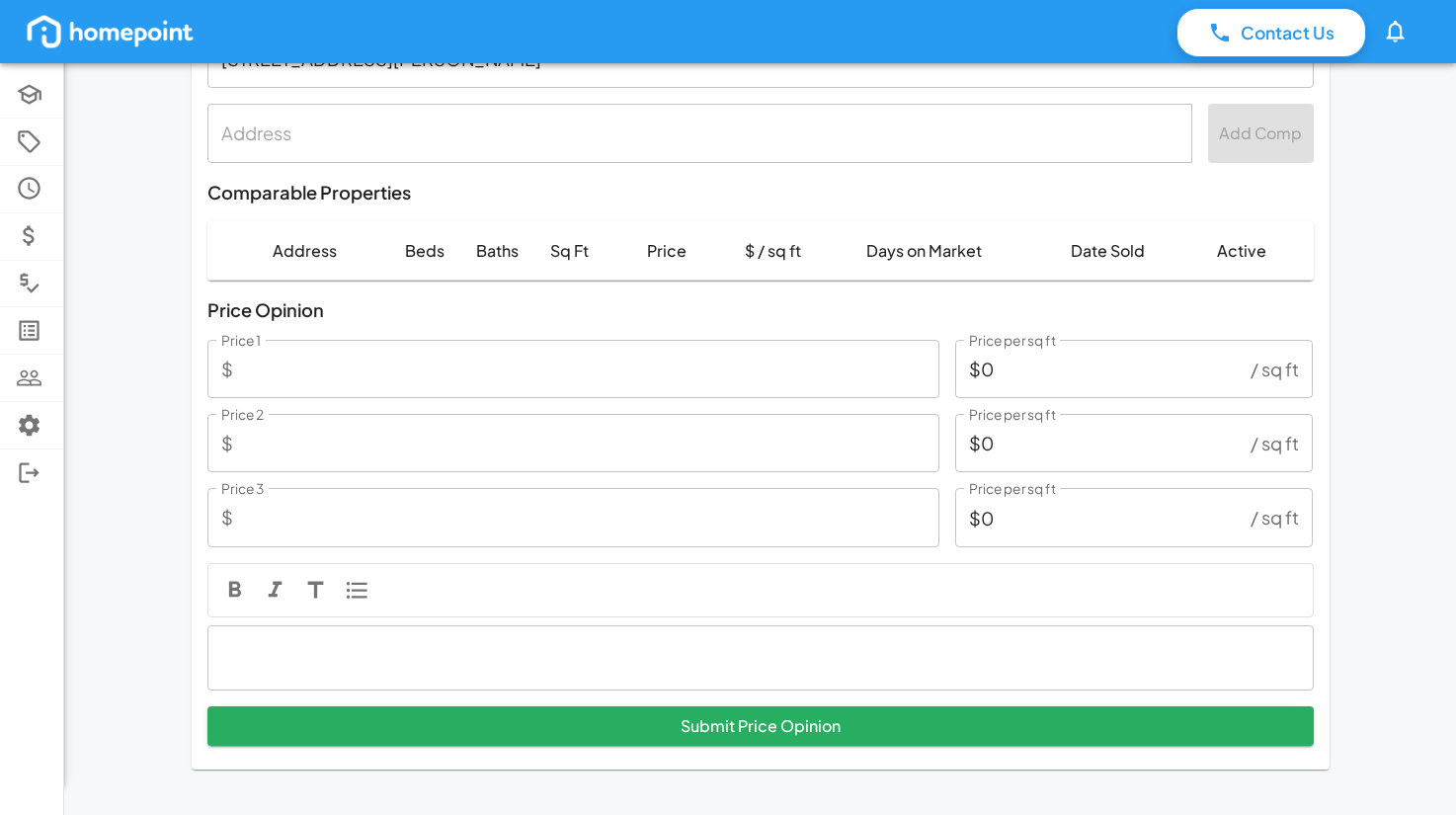 scroll, scrollTop: 0, scrollLeft: 0, axis: both 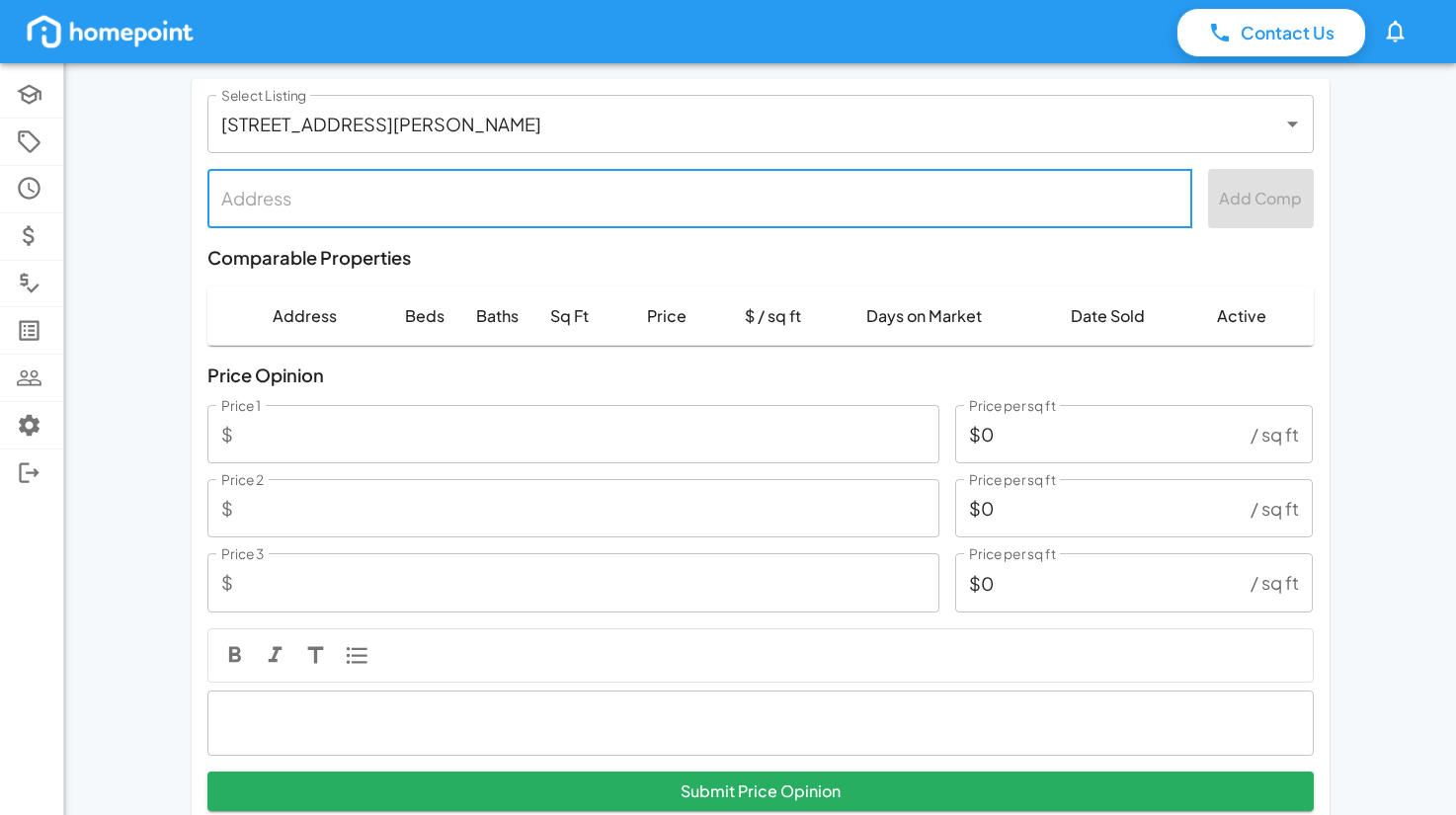 click at bounding box center (699, 198) 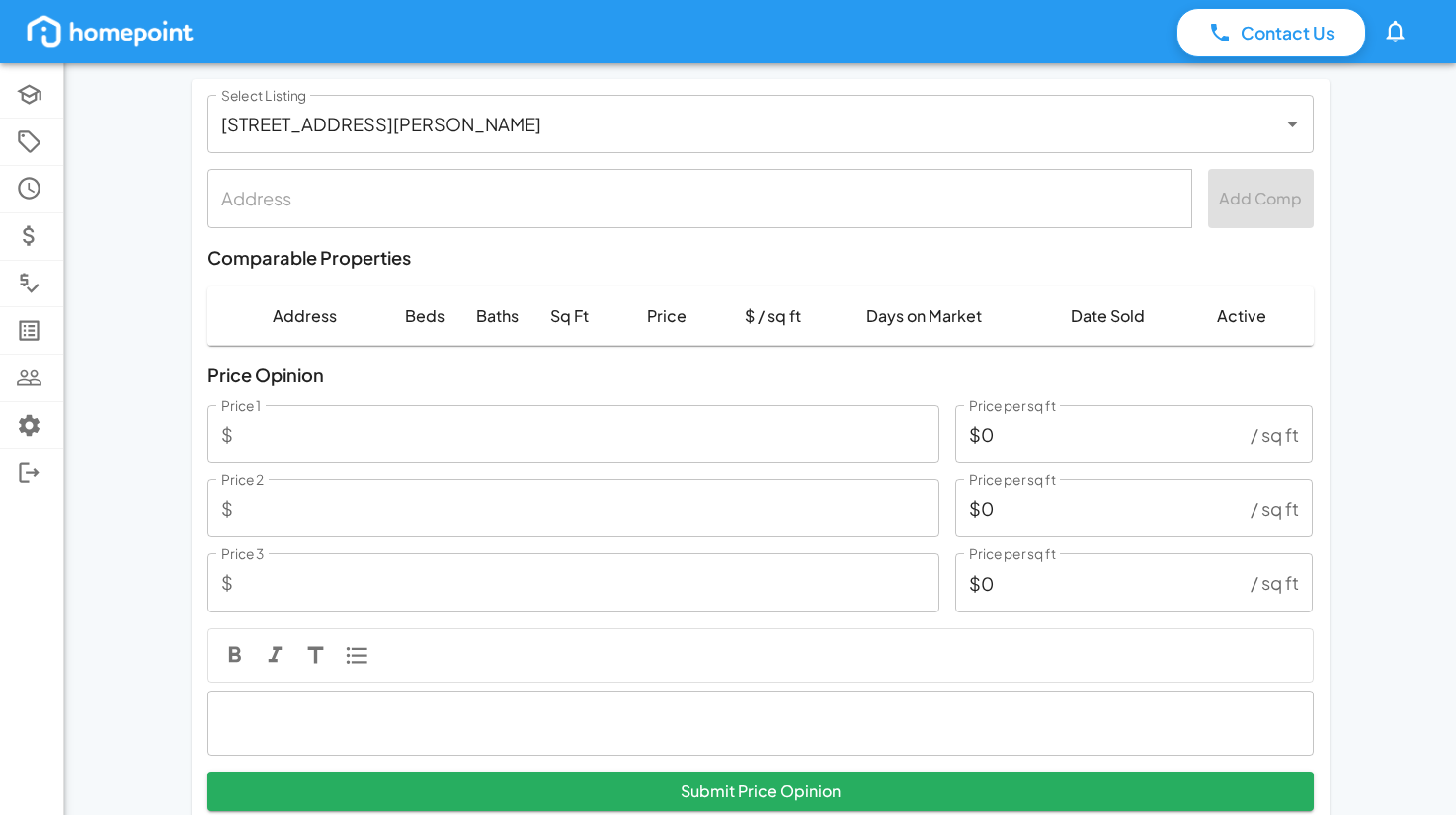 click on "Comparable Properties" at bounding box center [761, 257] 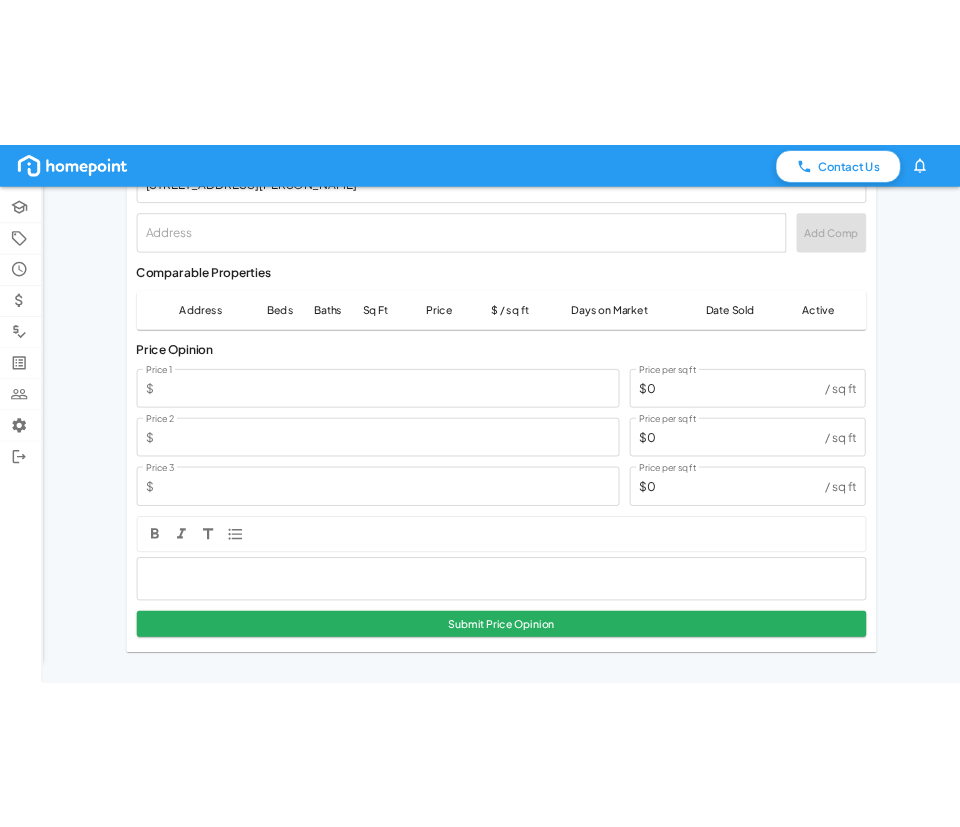scroll, scrollTop: 0, scrollLeft: 0, axis: both 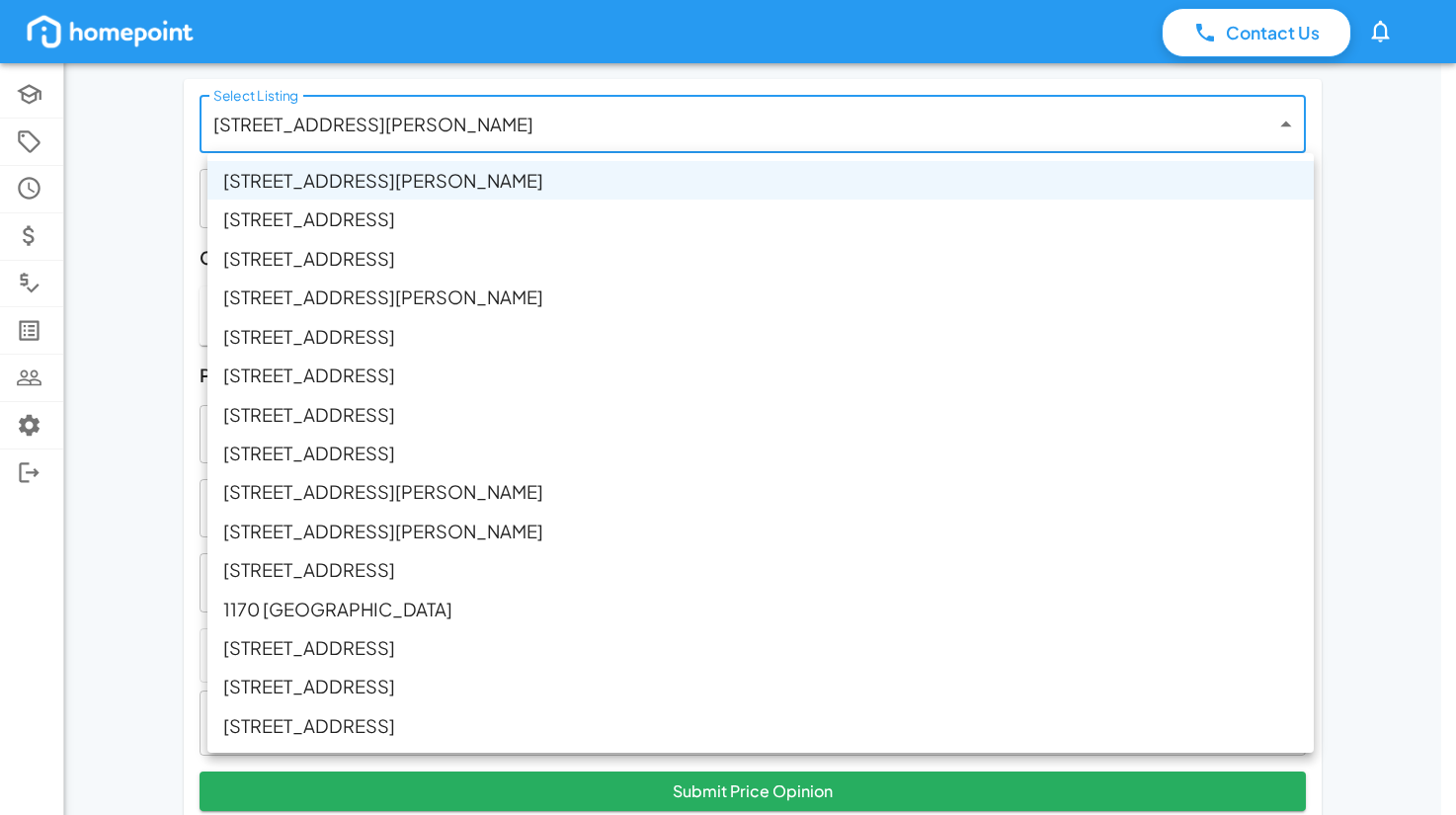 click on "**********" at bounding box center (728, 441) 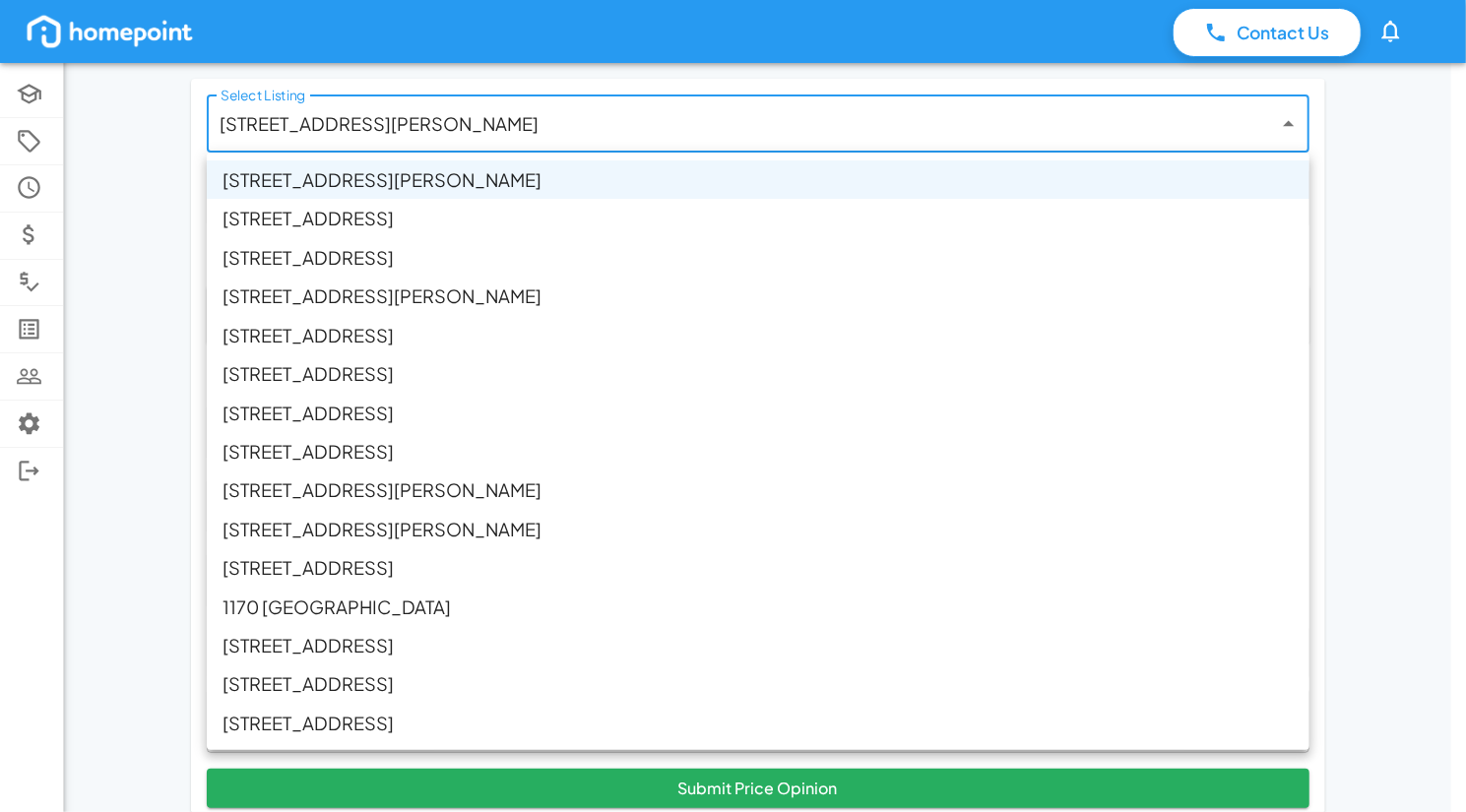 click on "[STREET_ADDRESS][PERSON_NAME]" at bounding box center [758, 179] 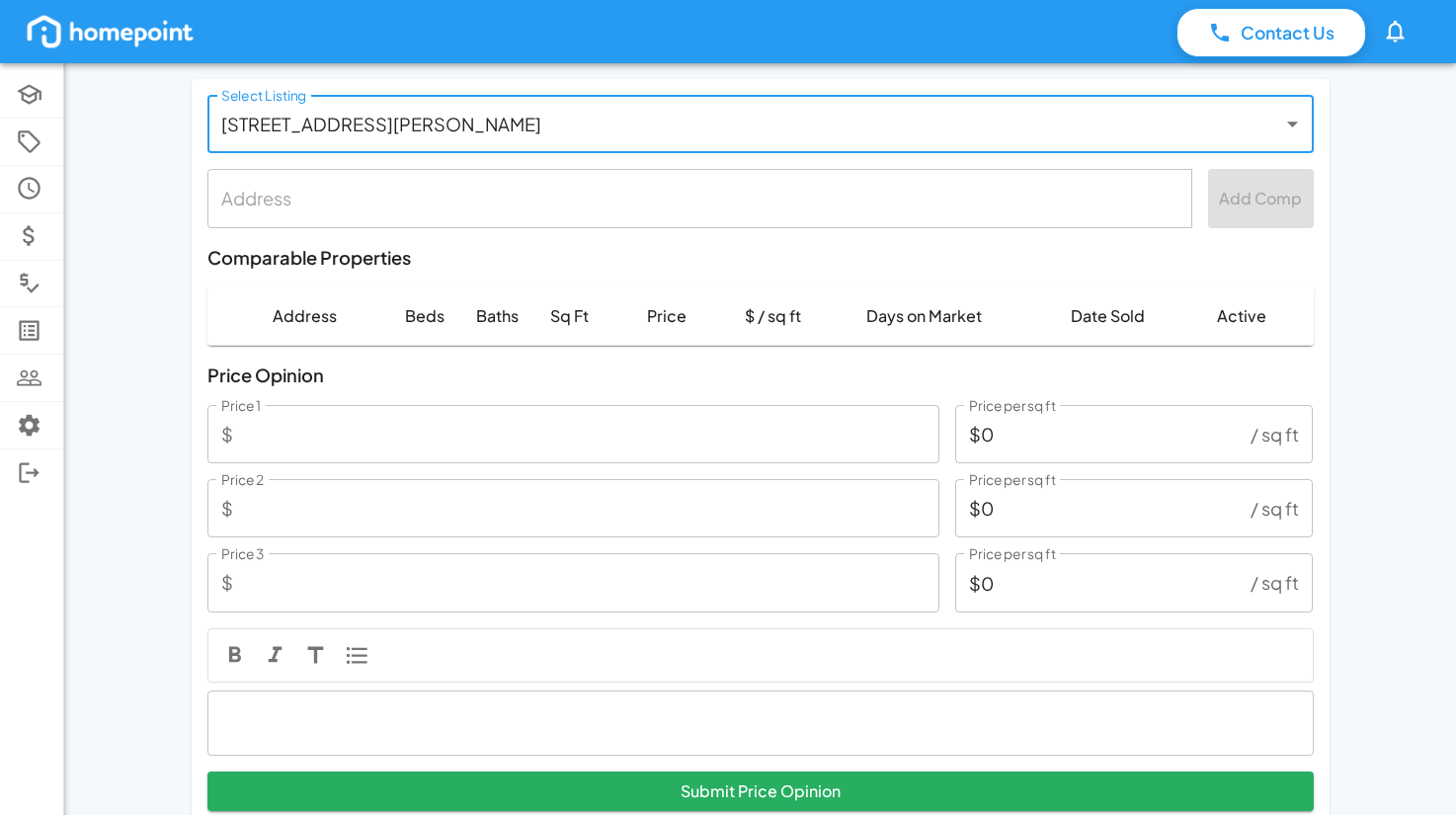 click on "**********" at bounding box center [728, 441] 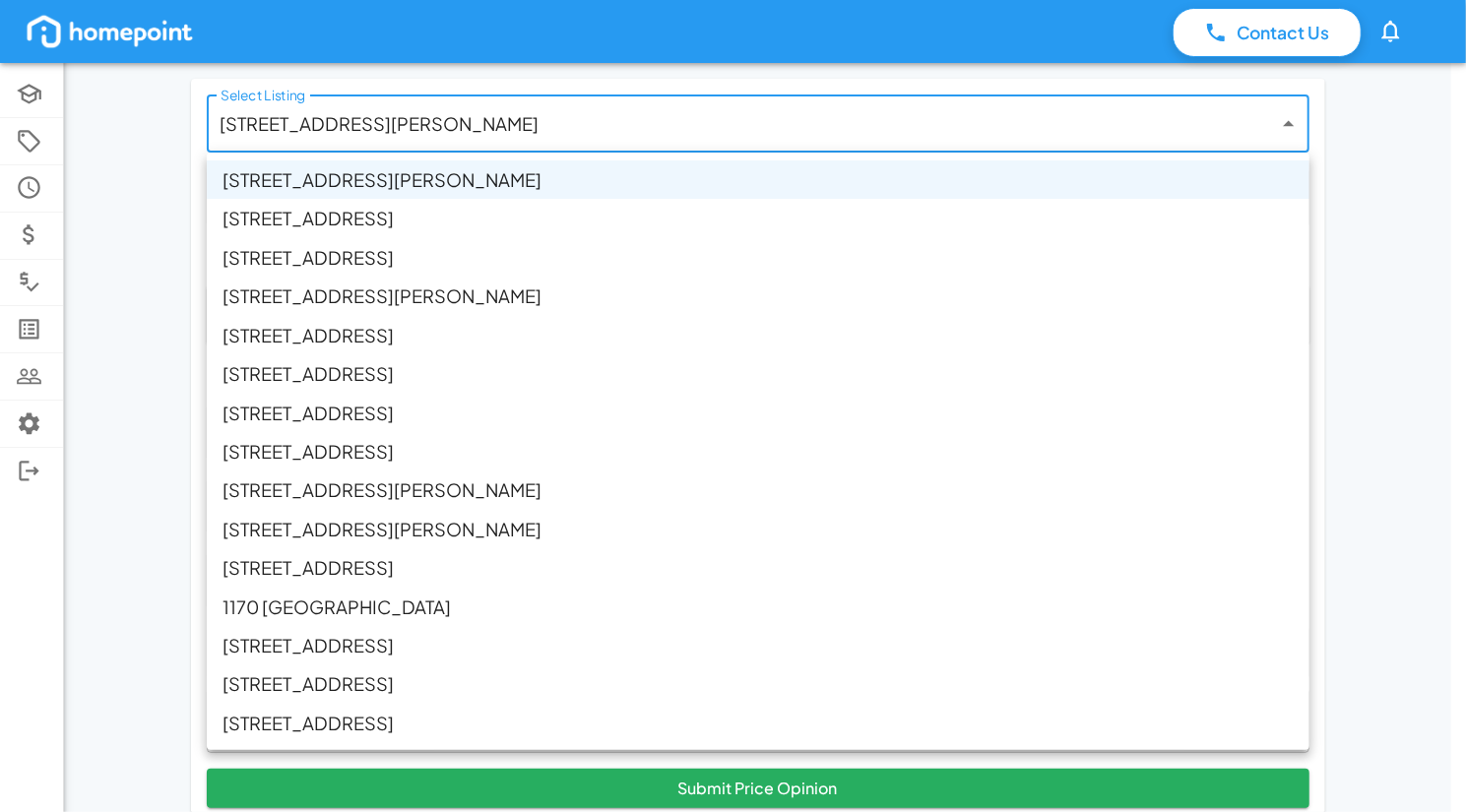 click at bounding box center [733, 406] 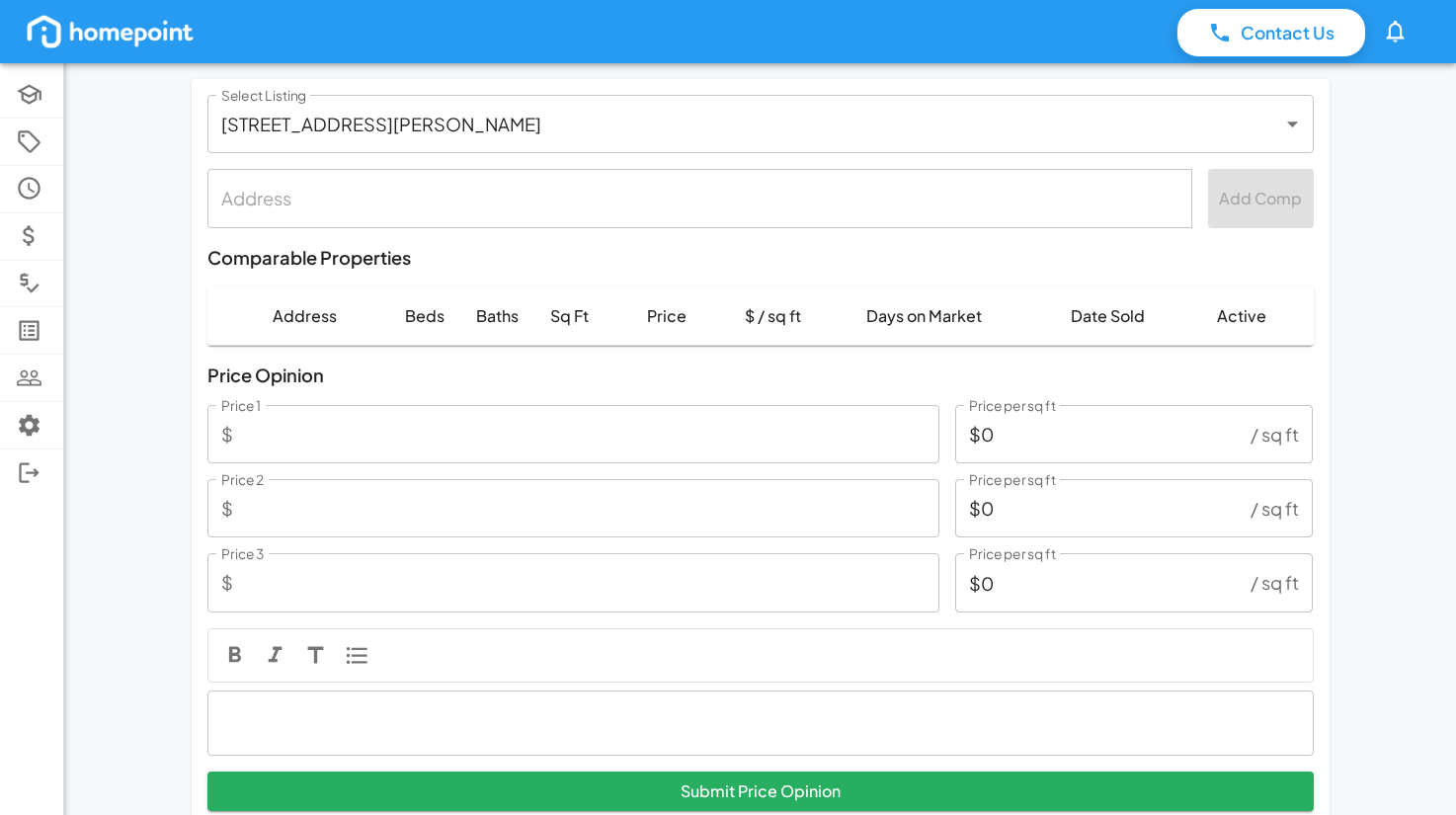 click at bounding box center [699, 198] 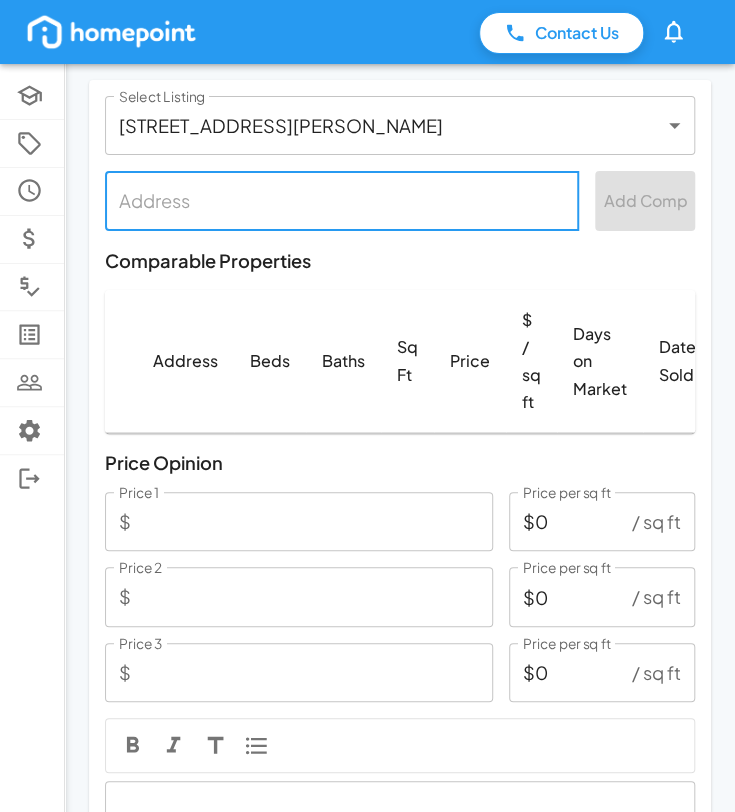 click at bounding box center (342, 200) 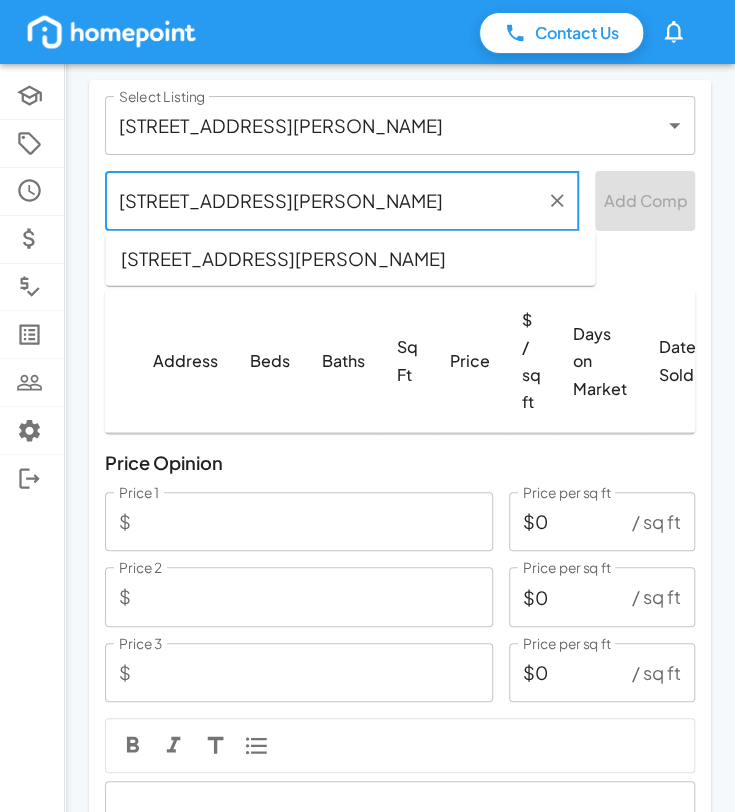 type on "2212 morris avenue apt 421 birmingham, al 35203" 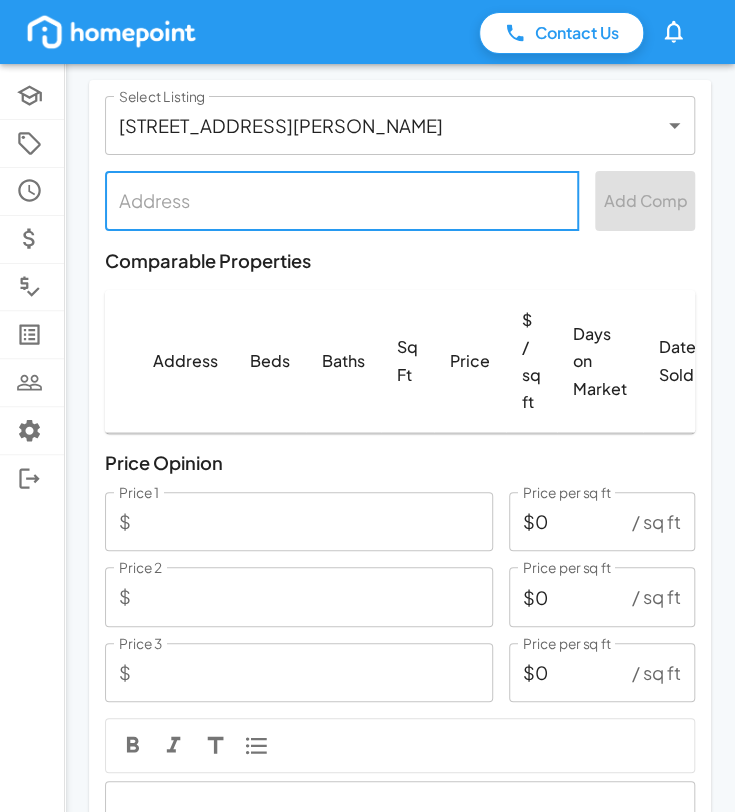 click at bounding box center (342, 200) 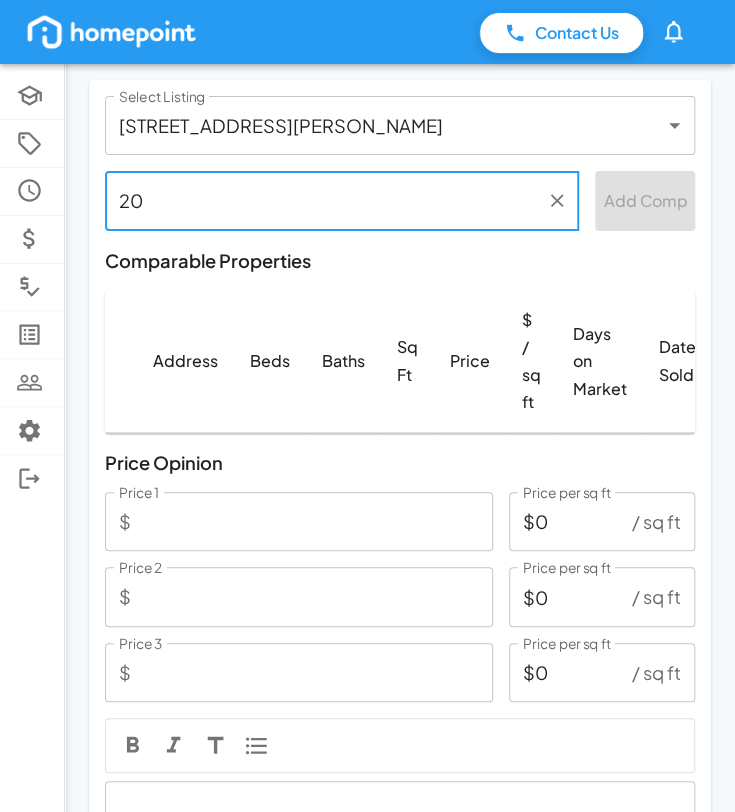 type on "2" 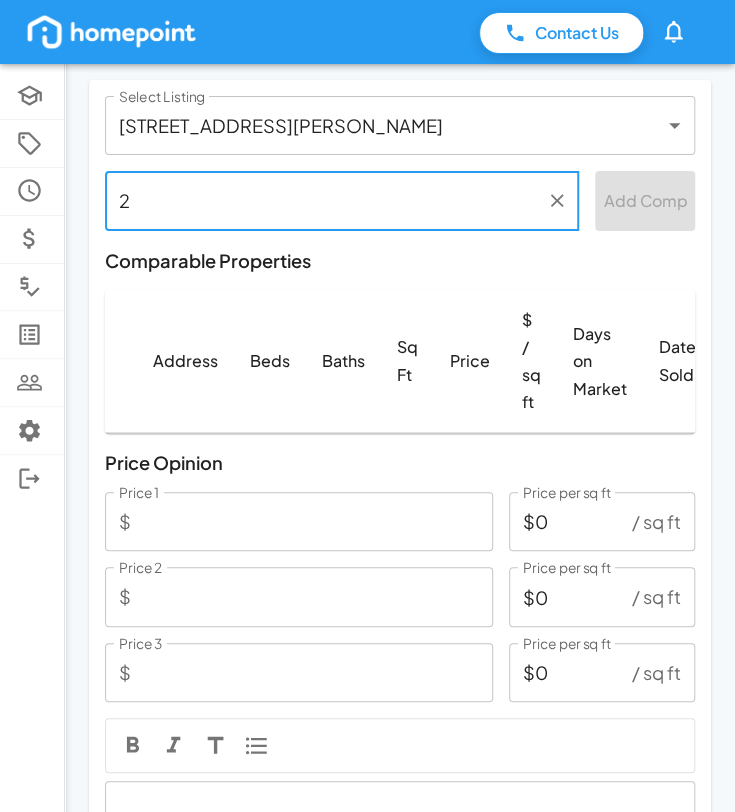 type 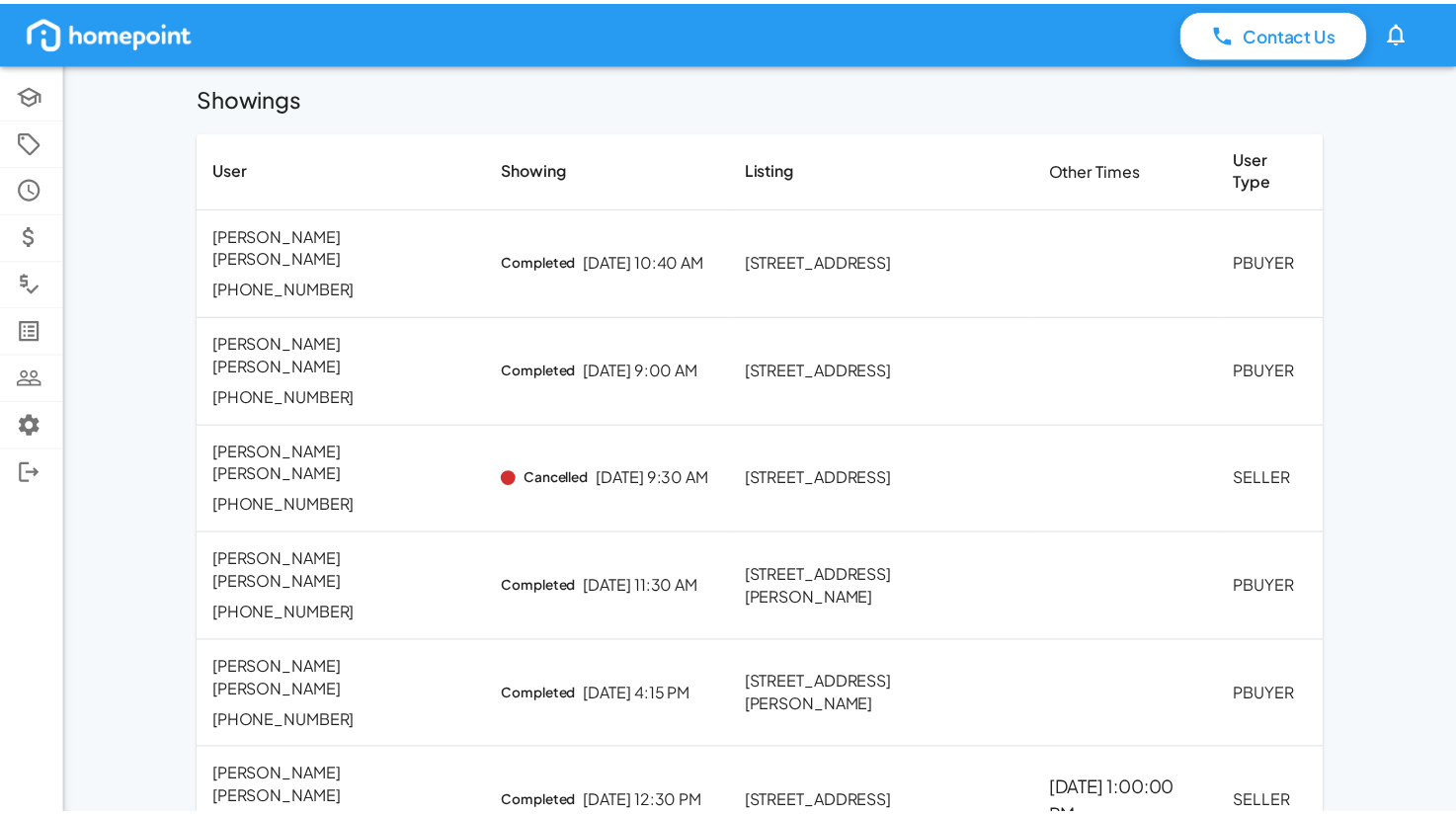 scroll, scrollTop: 0, scrollLeft: 0, axis: both 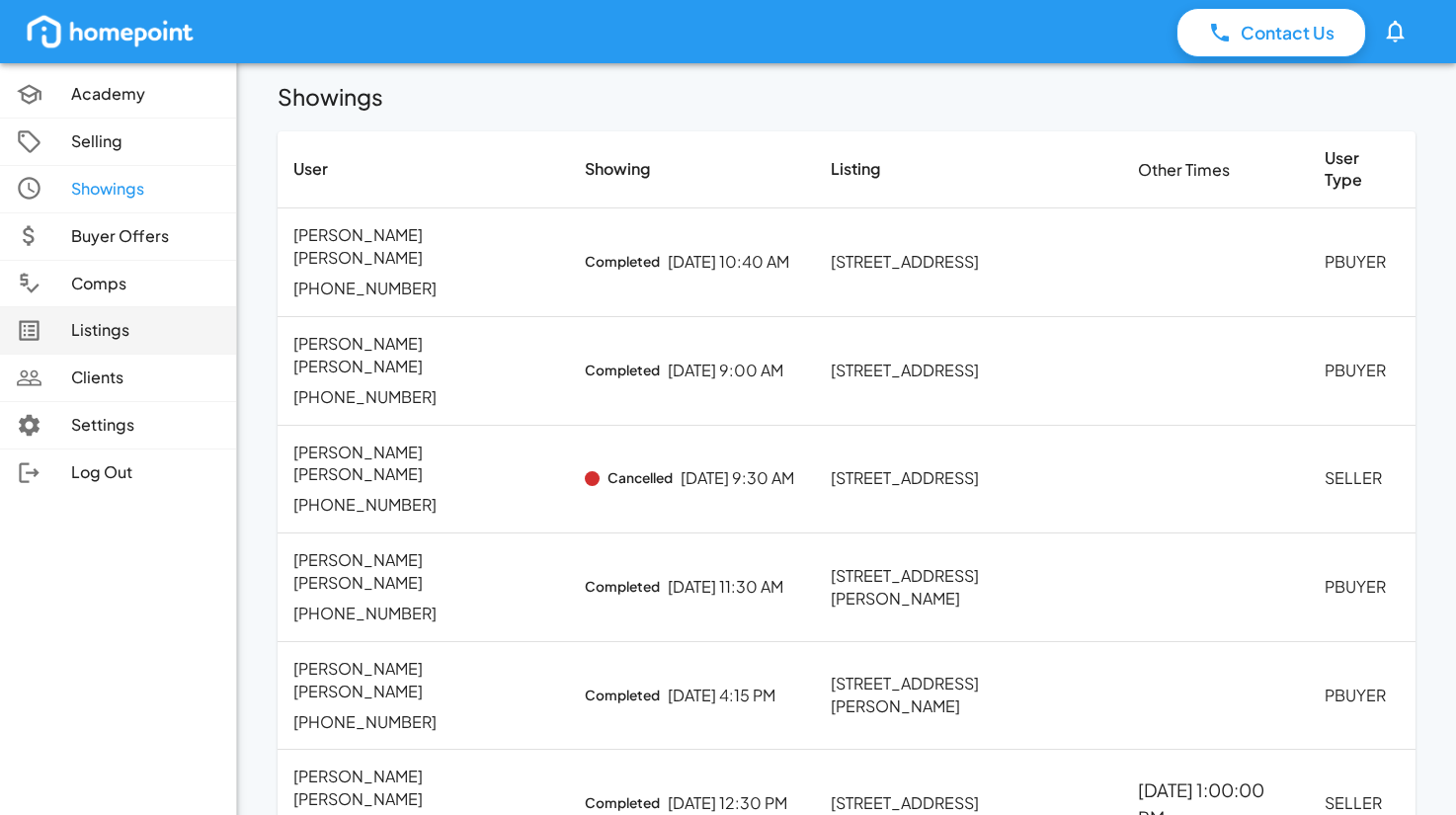 click on "Listings" at bounding box center (145, 330) 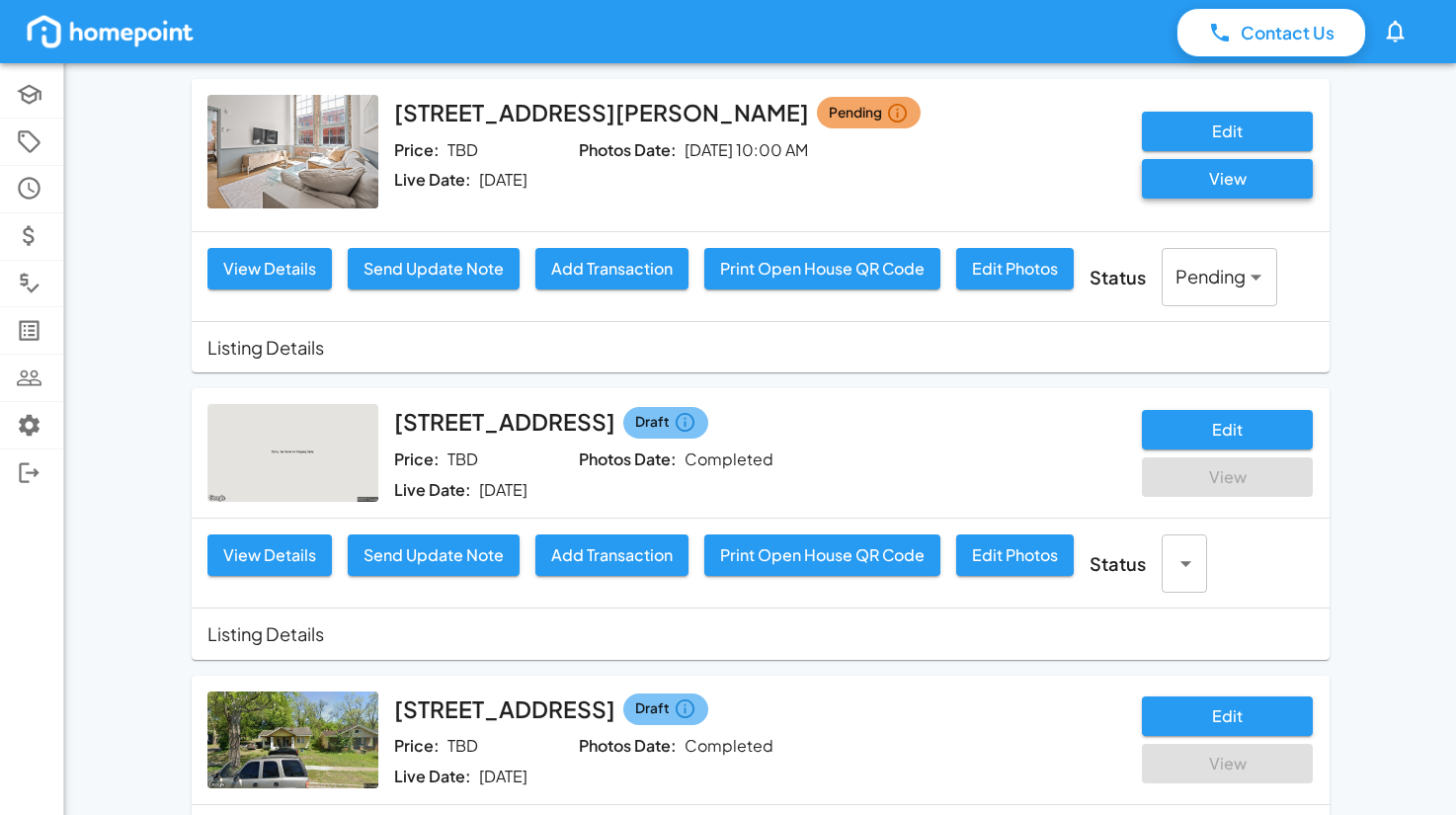 click on "View" at bounding box center (1227, 179) 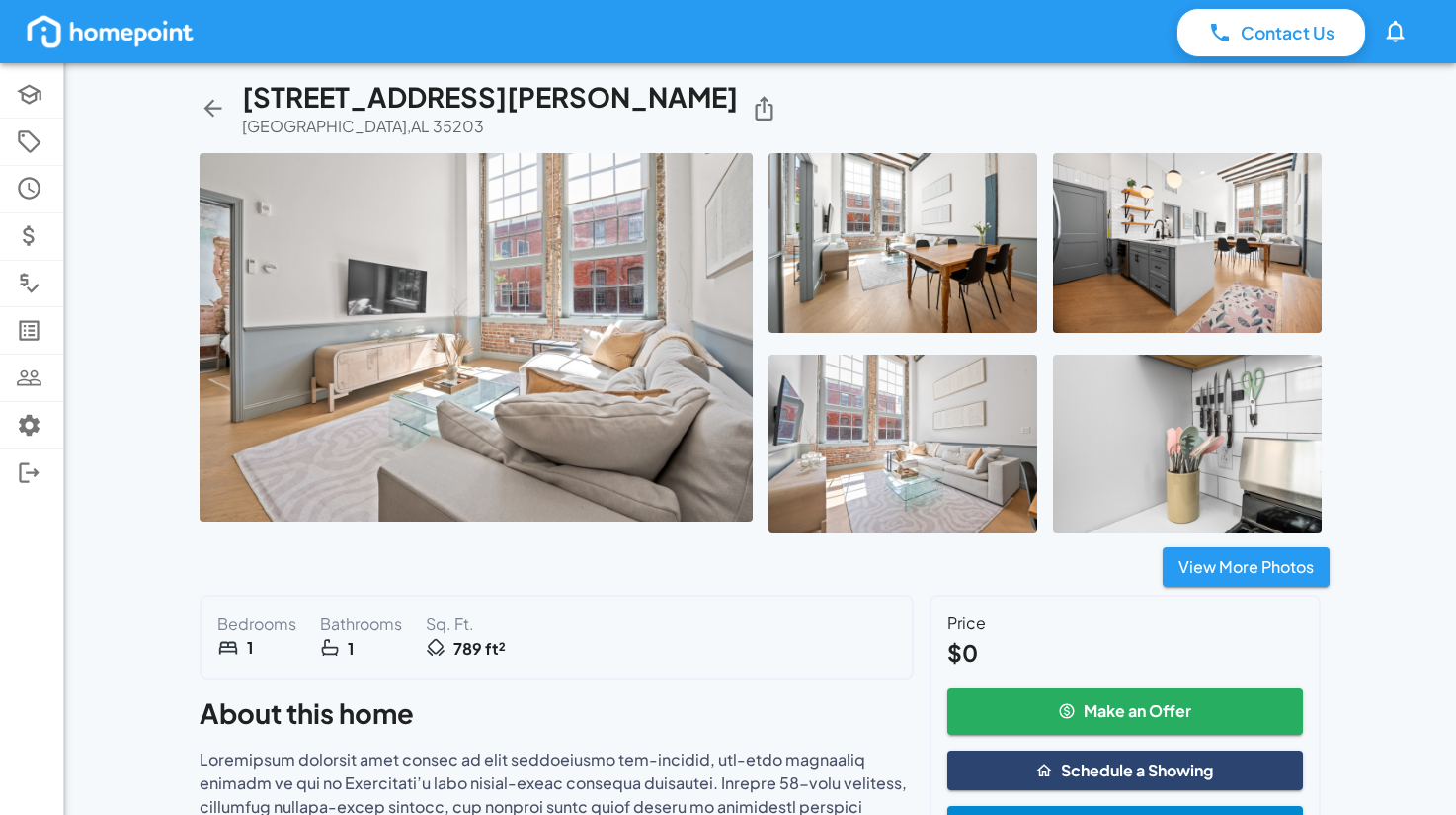 click on "Contact Us 0" at bounding box center (720, 31) 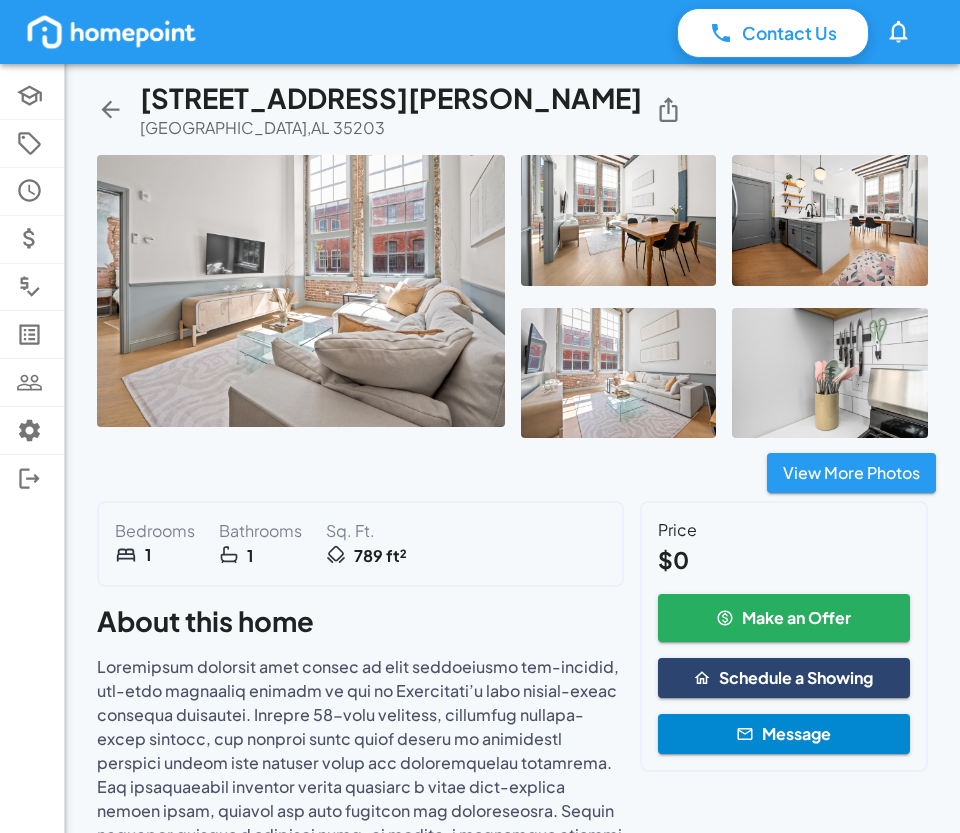 click at bounding box center [301, 290] 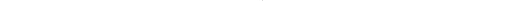 scroll, scrollTop: 2917, scrollLeft: 0, axis: vertical 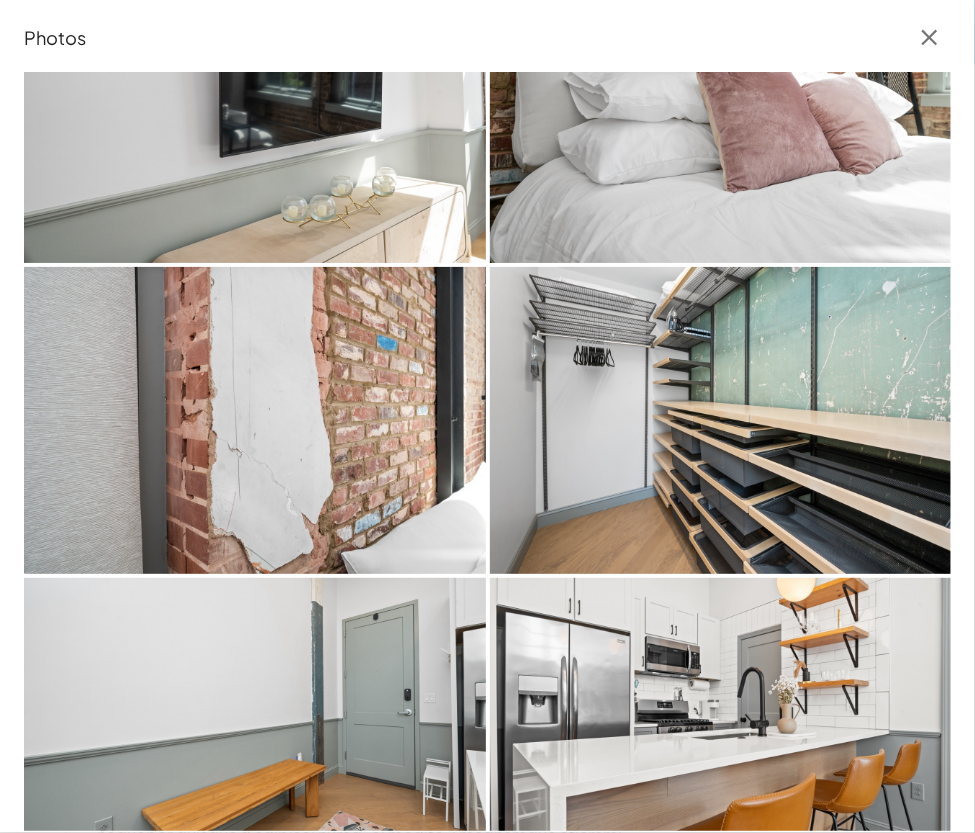 click at bounding box center (255, 420) 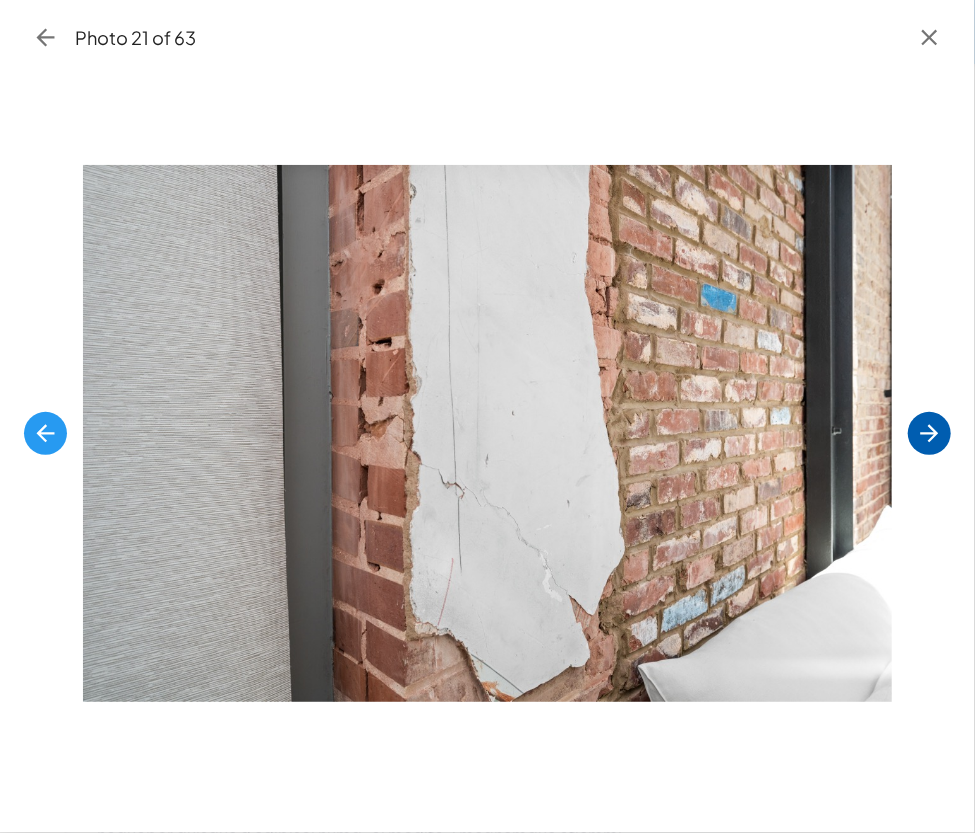 click 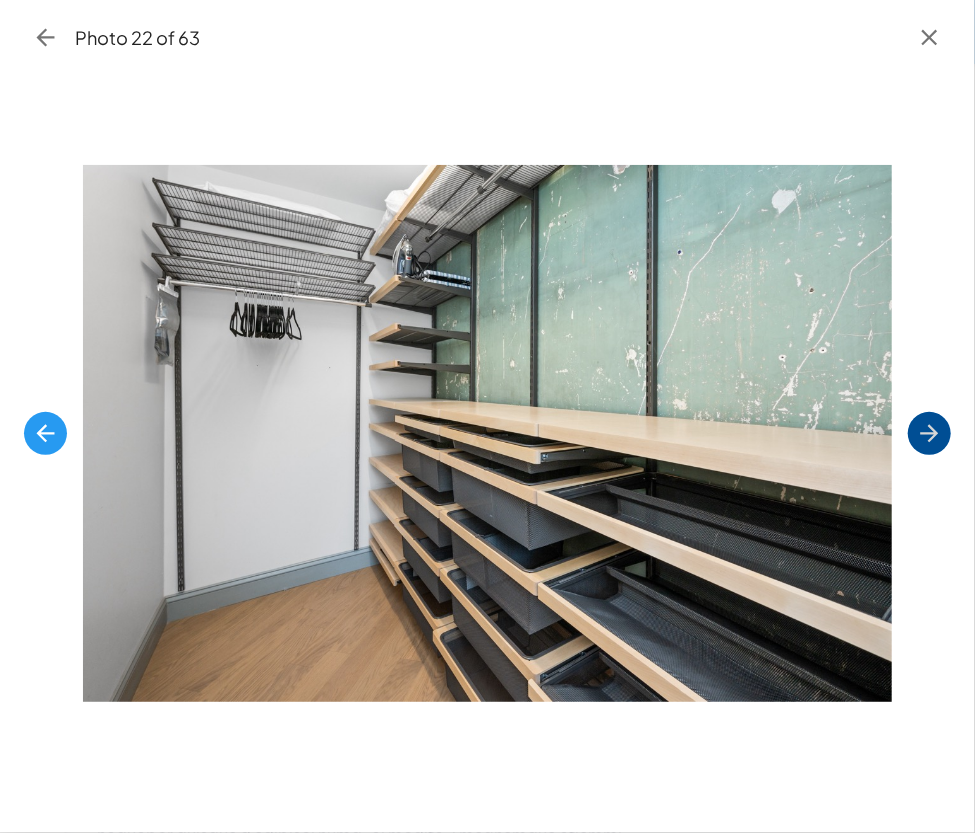 click 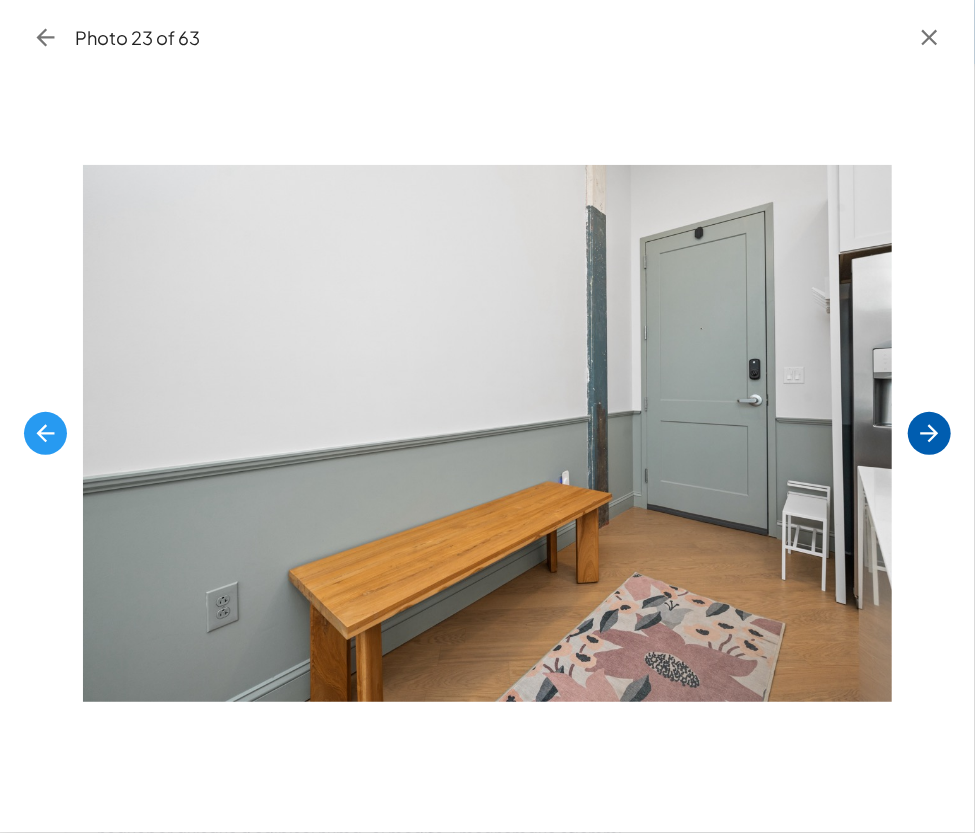 click 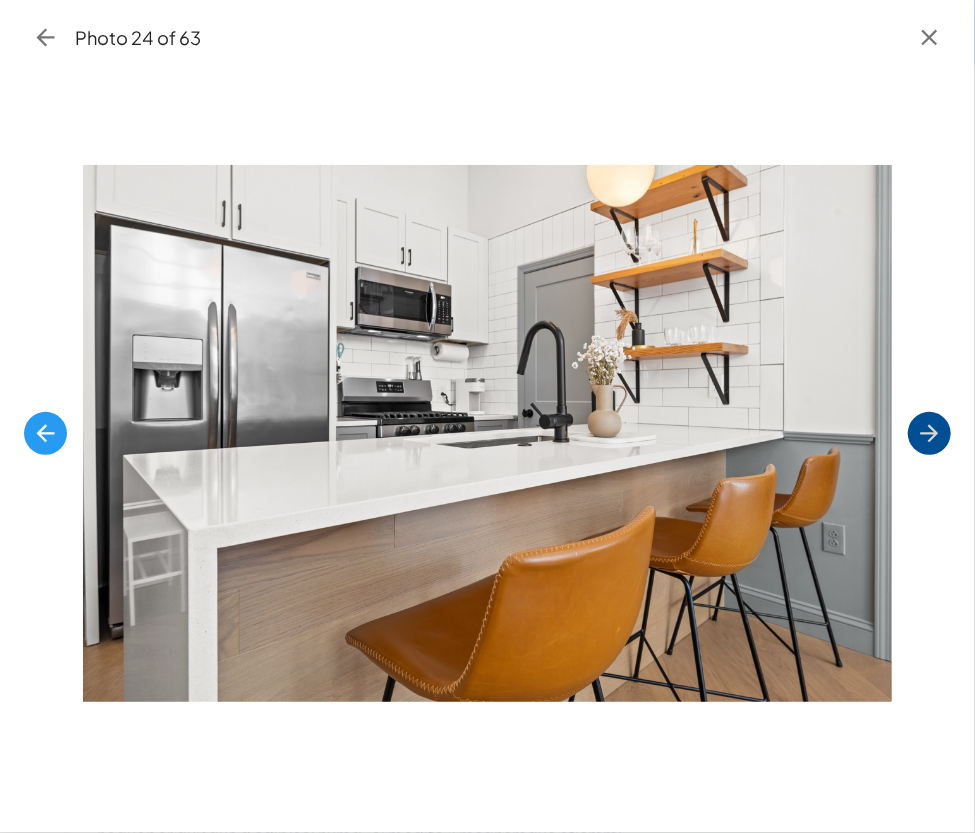 click 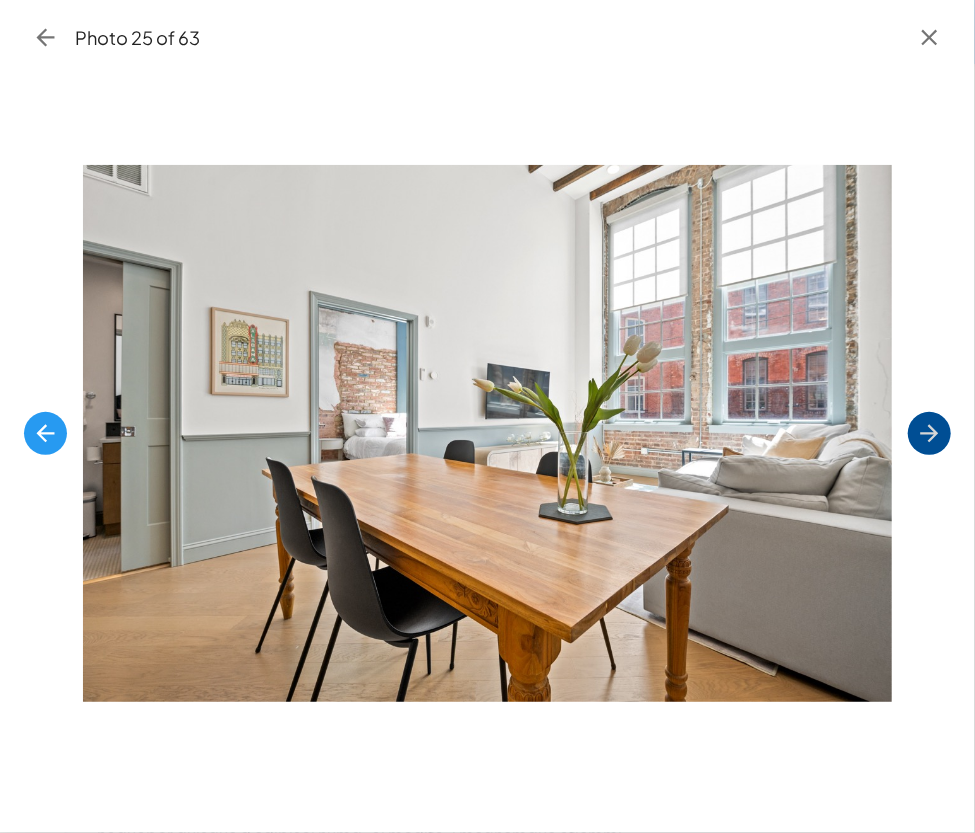 click 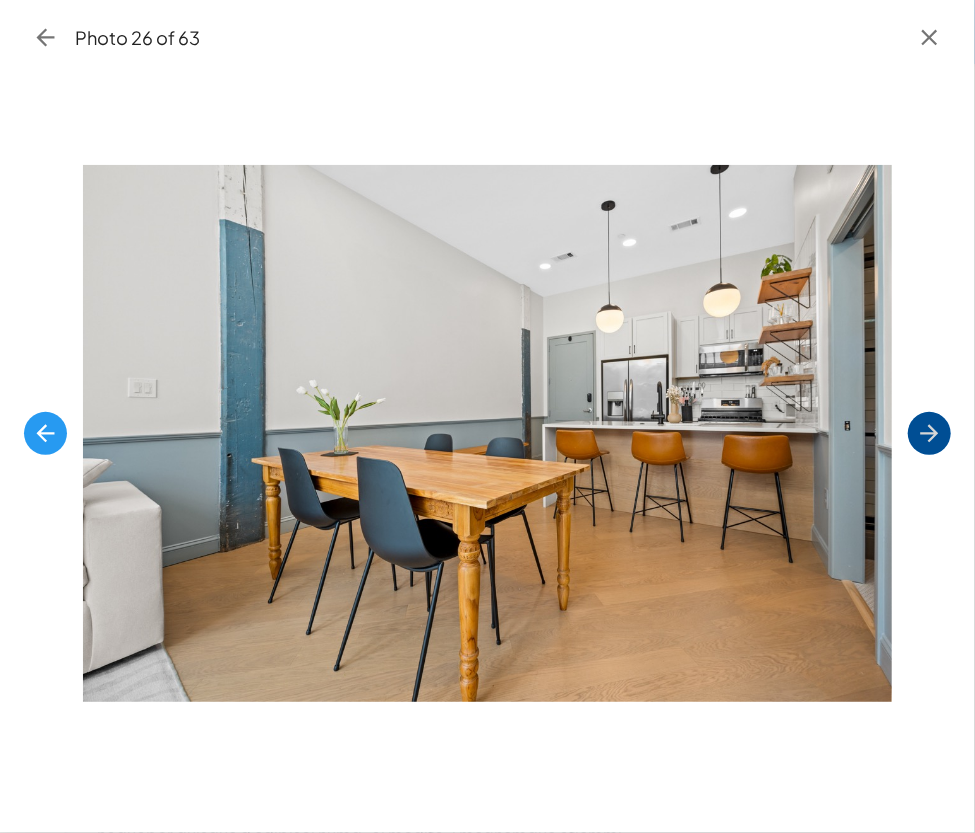 click 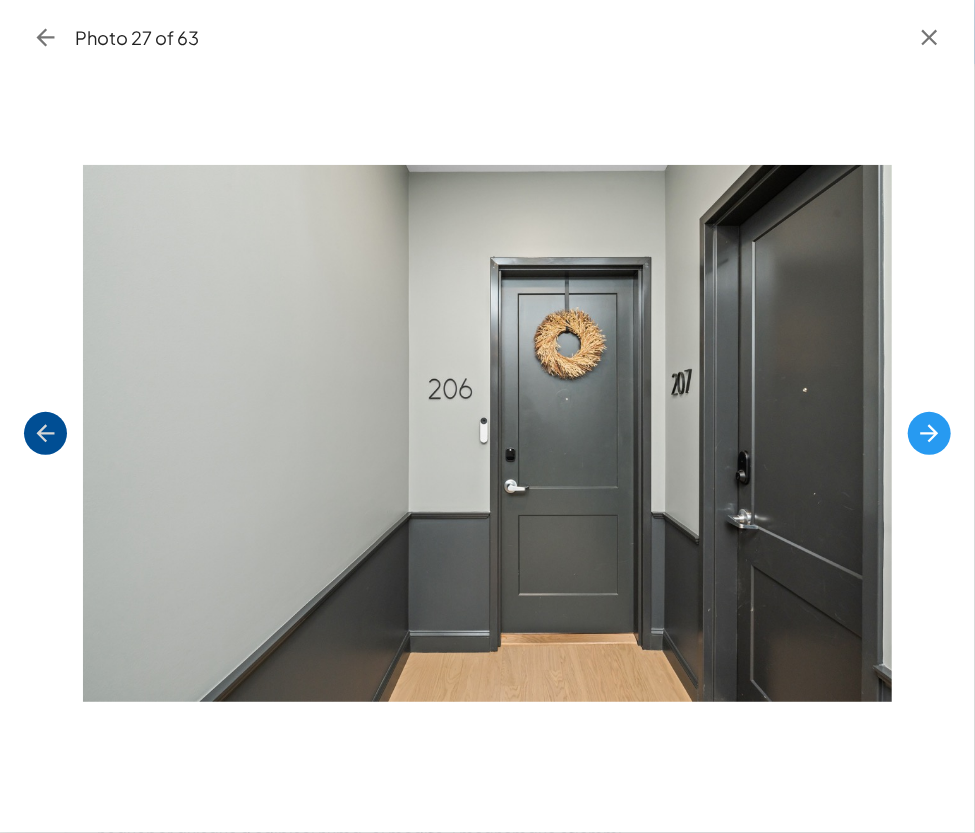 click 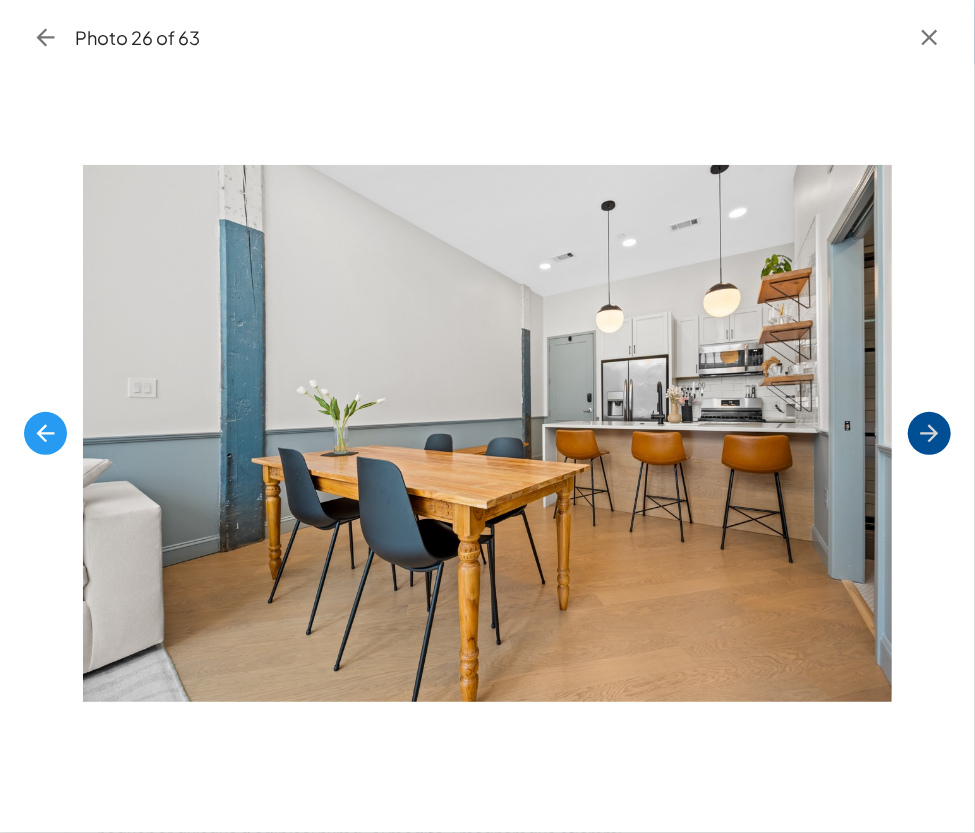 click 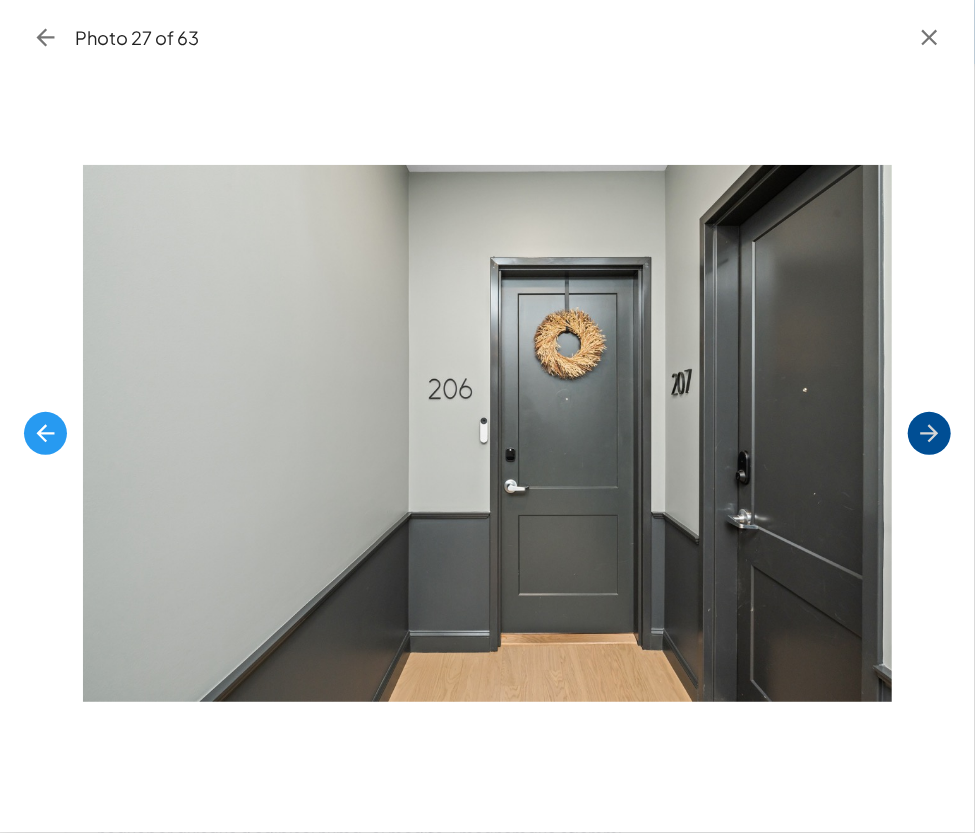 click 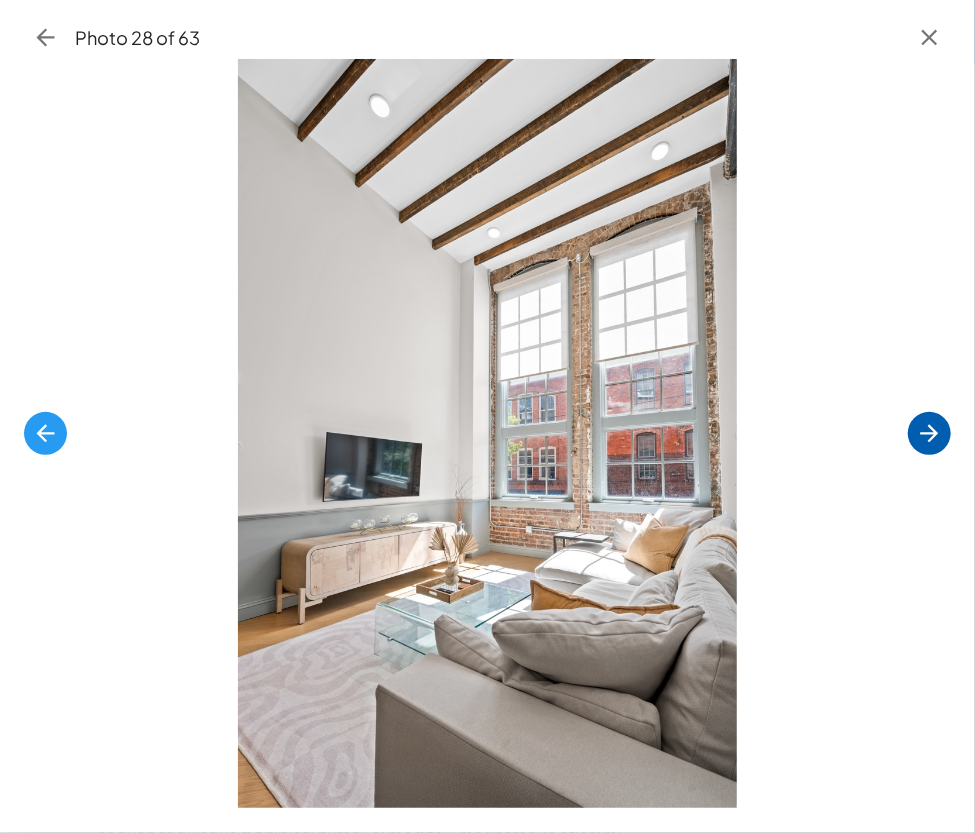 click 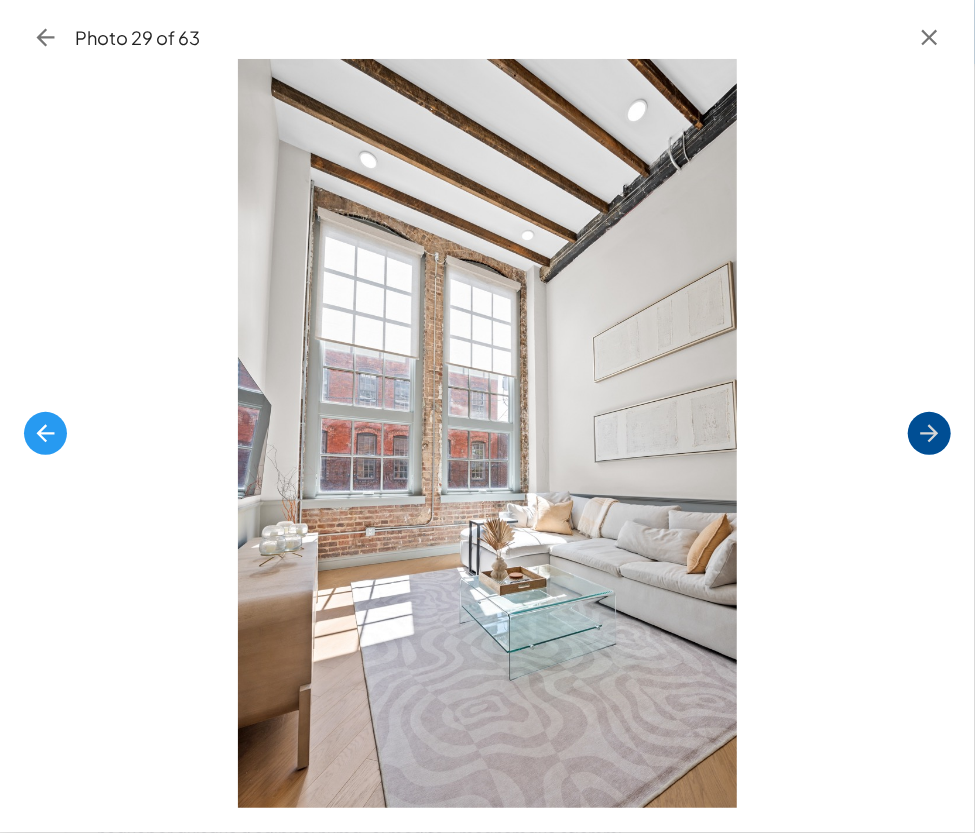 click 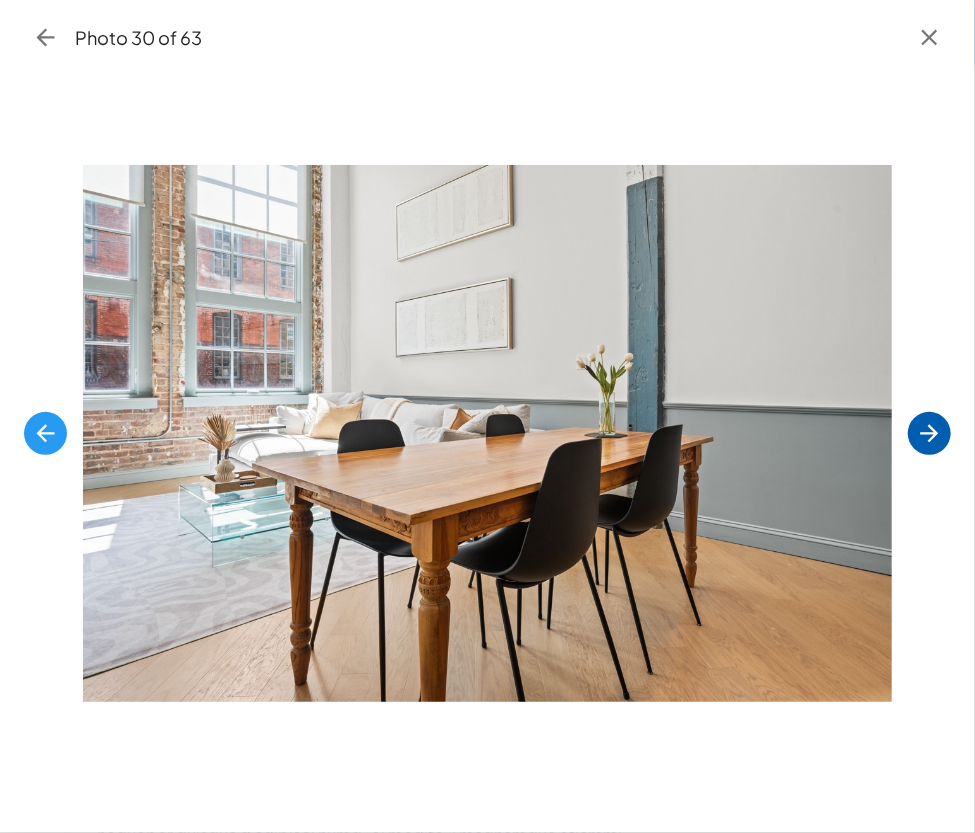 click 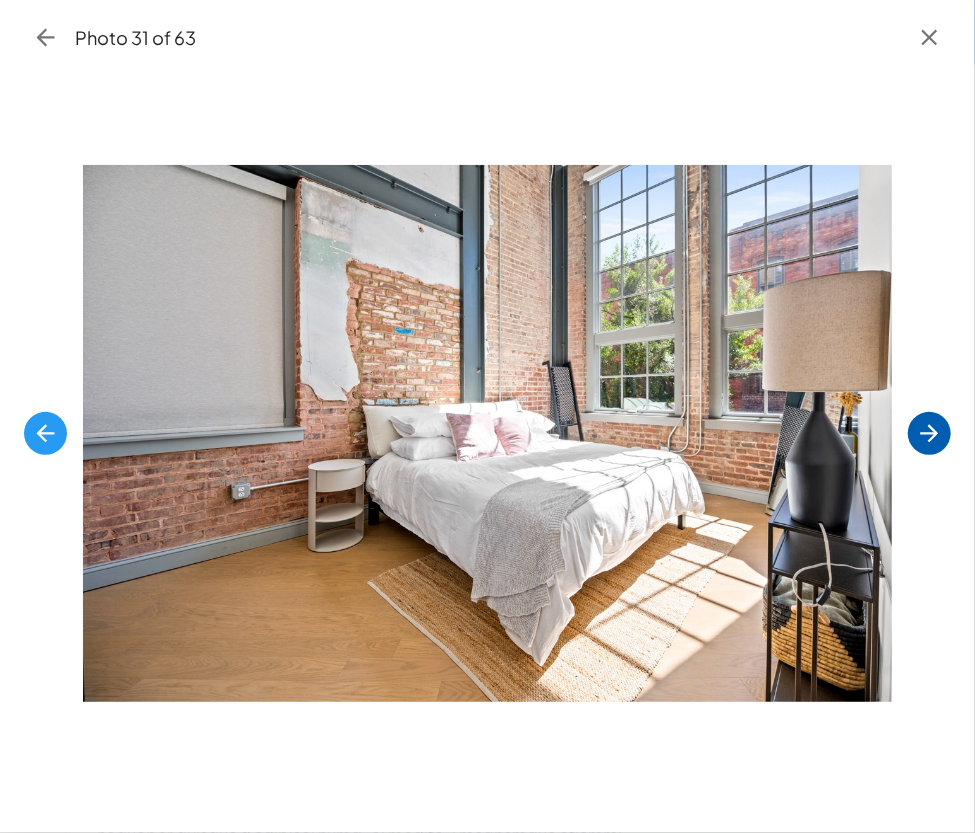 click 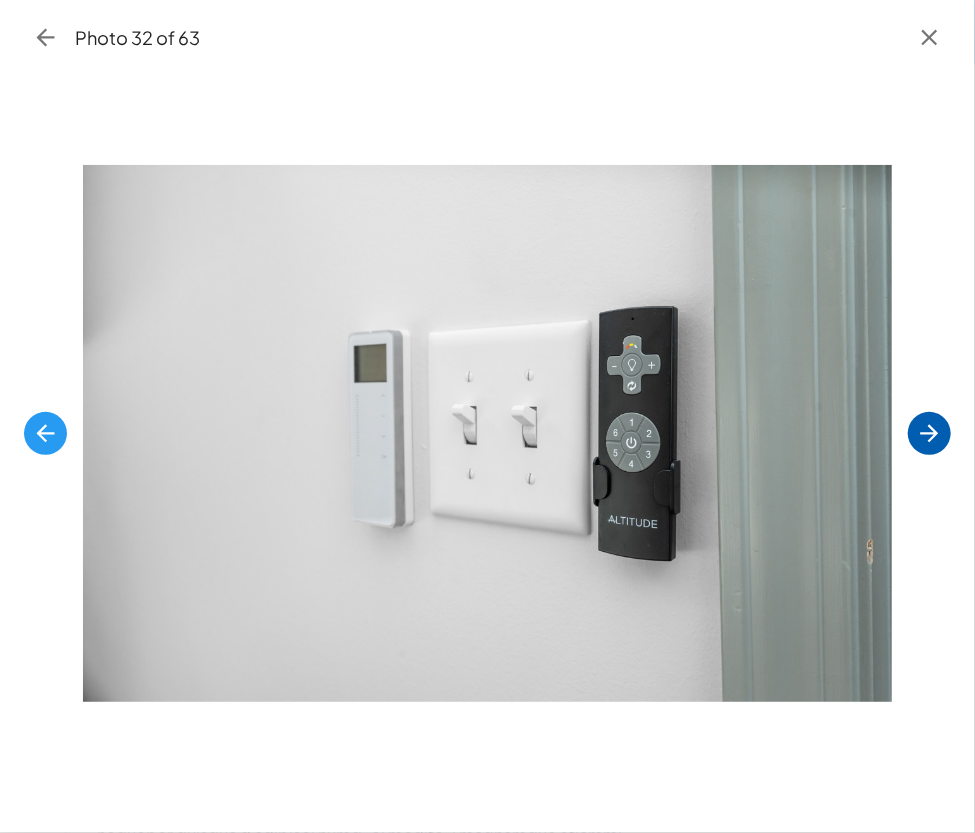 click 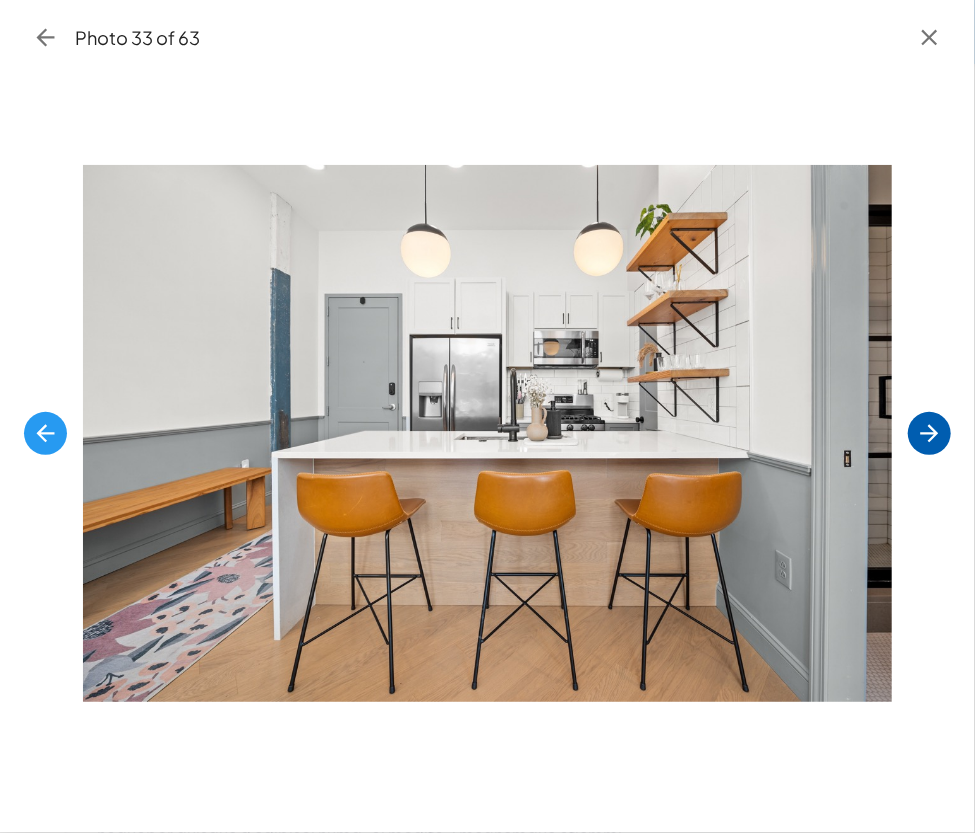 click 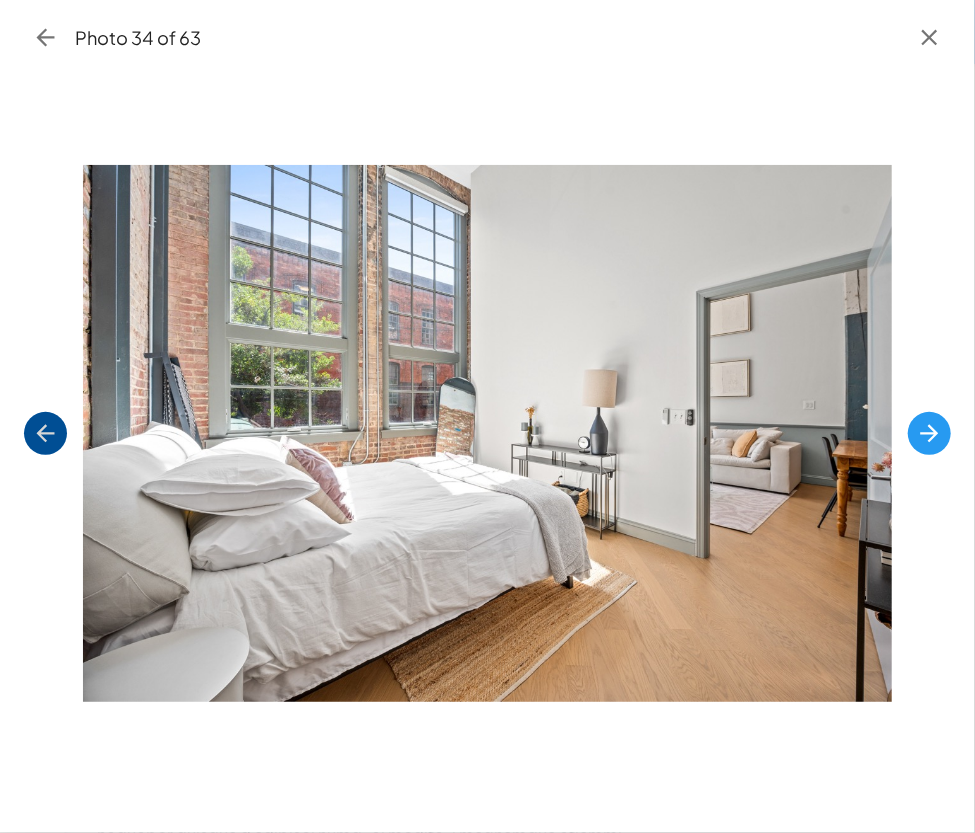 click at bounding box center (45, 433) 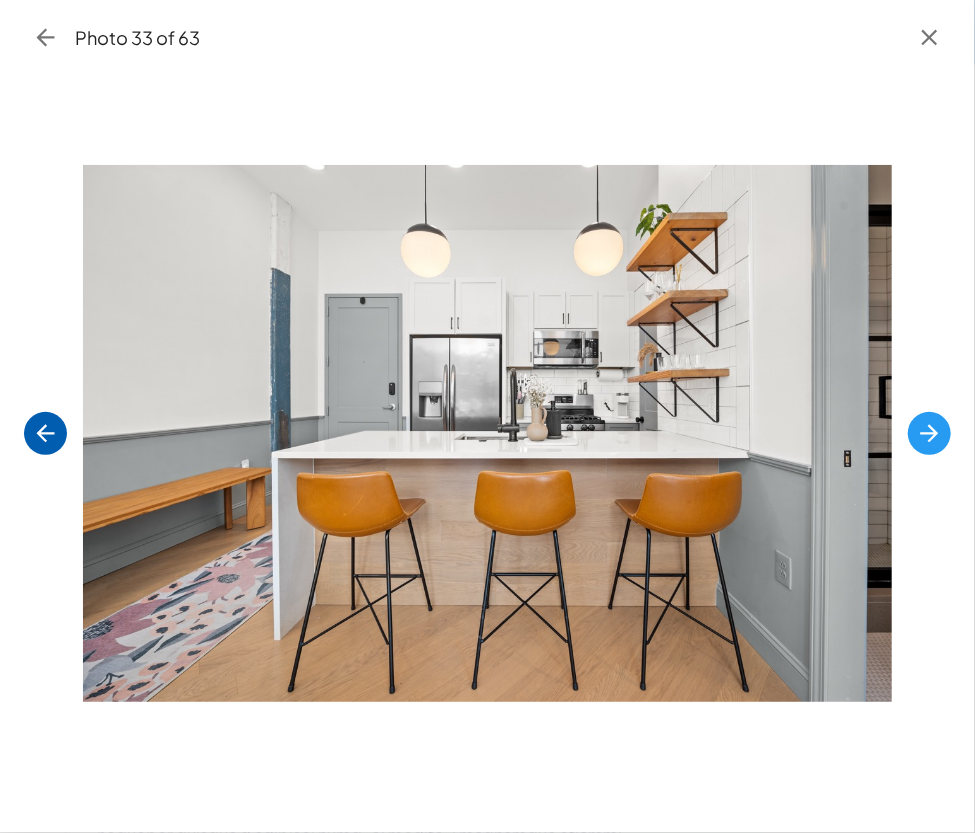 click at bounding box center [45, 433] 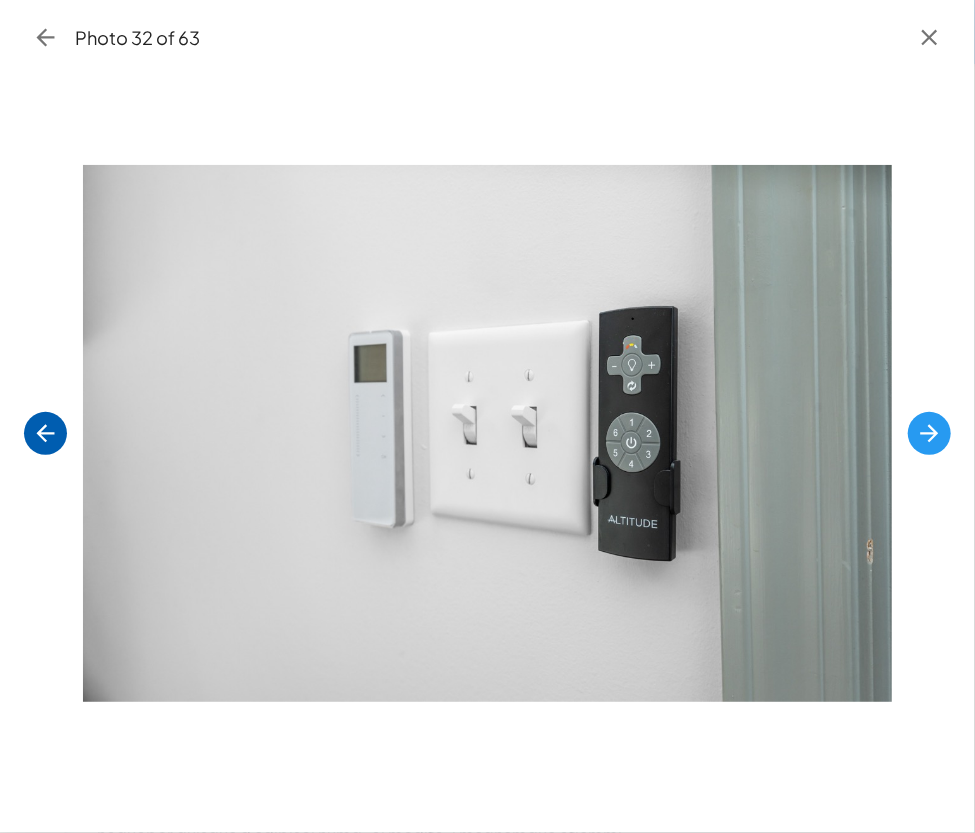 click at bounding box center (45, 433) 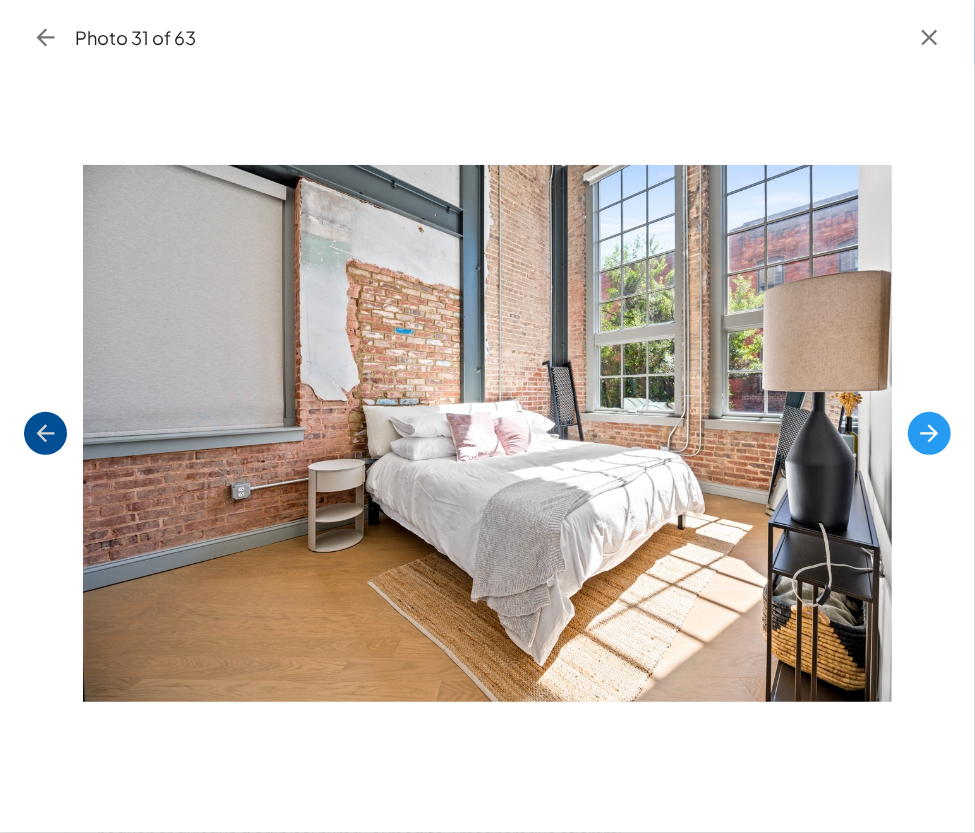 click at bounding box center [45, 433] 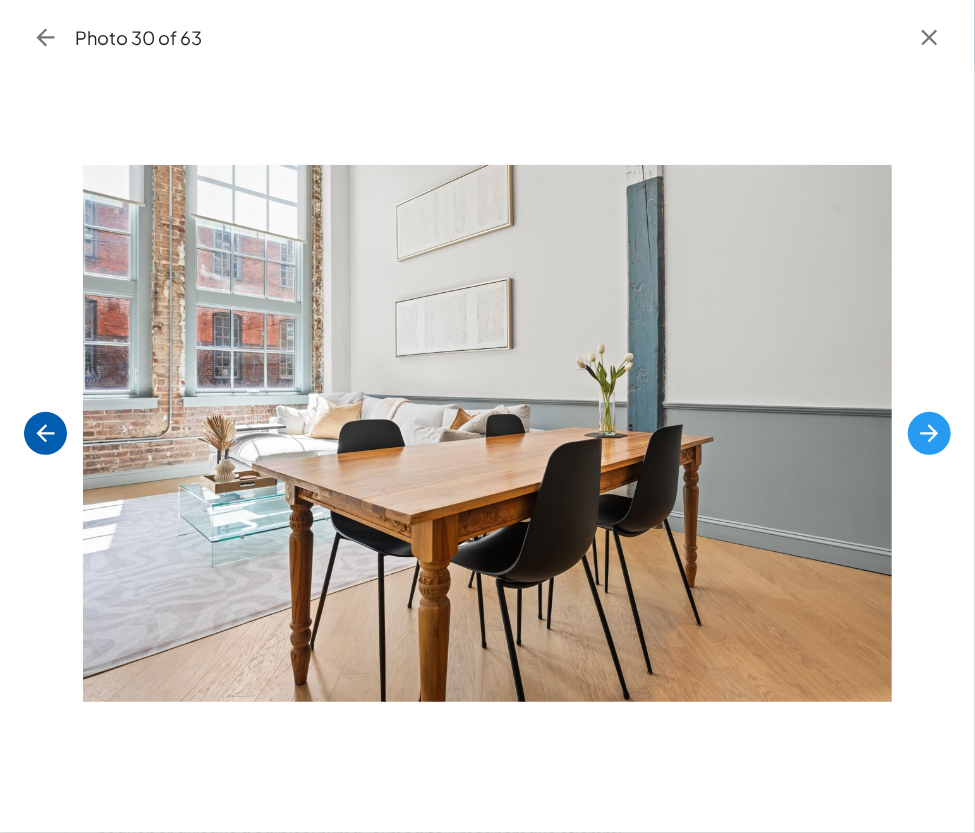 click at bounding box center [45, 433] 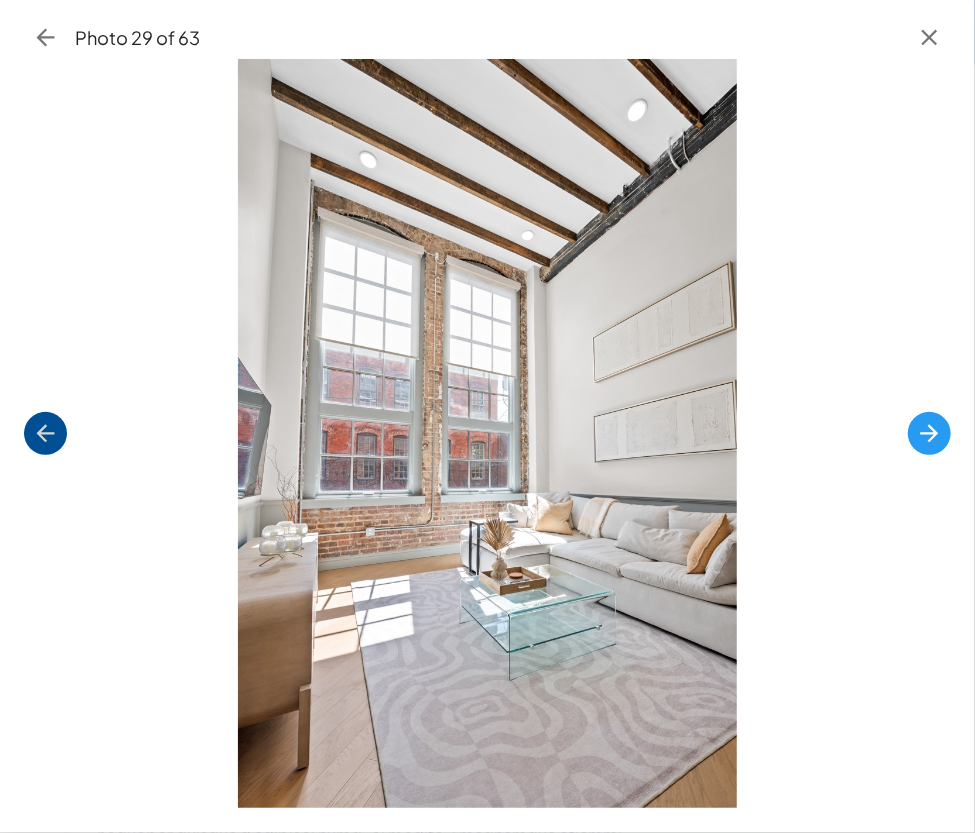 click at bounding box center [45, 433] 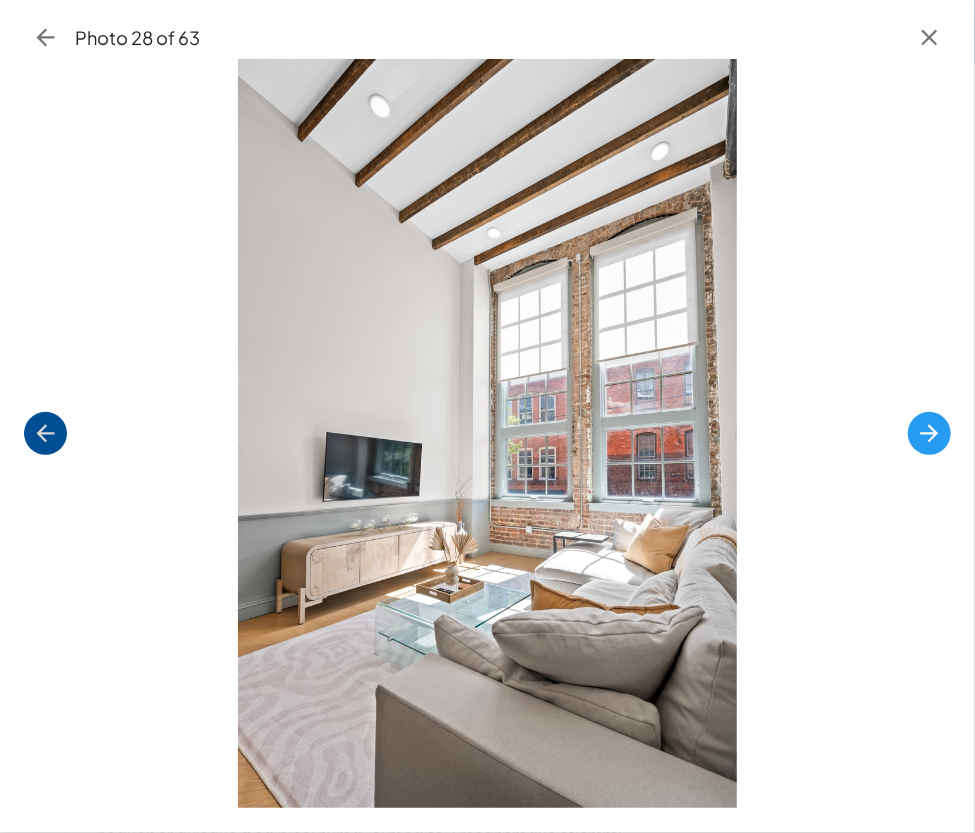 click at bounding box center [45, 433] 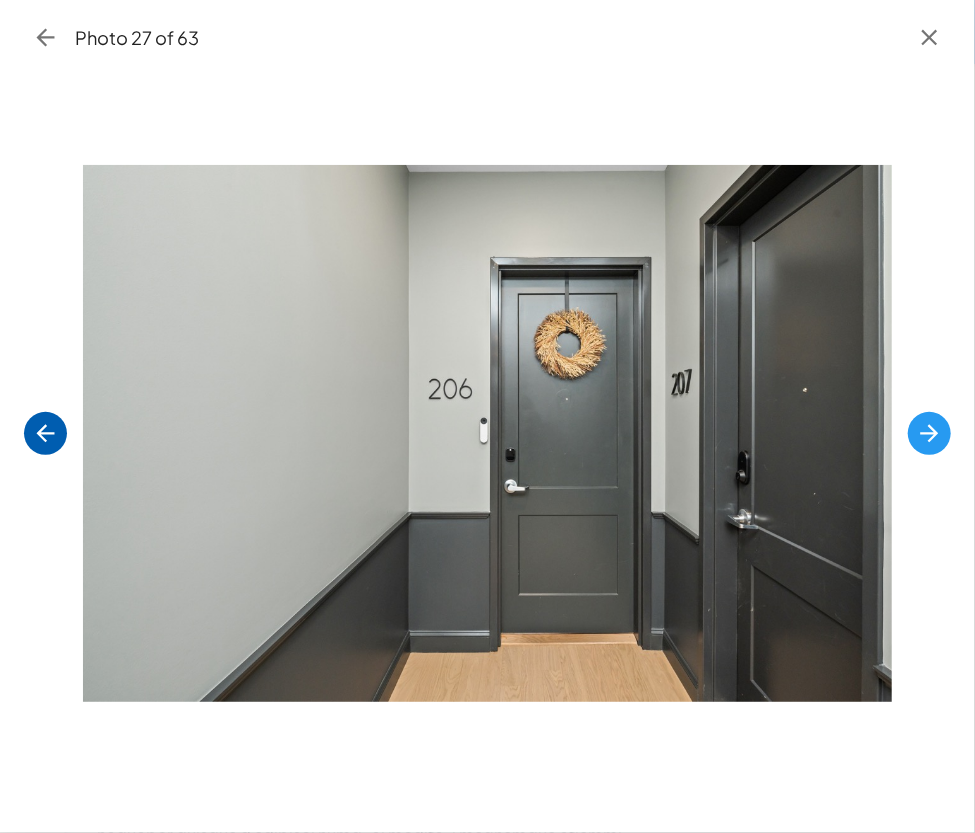 click at bounding box center (45, 433) 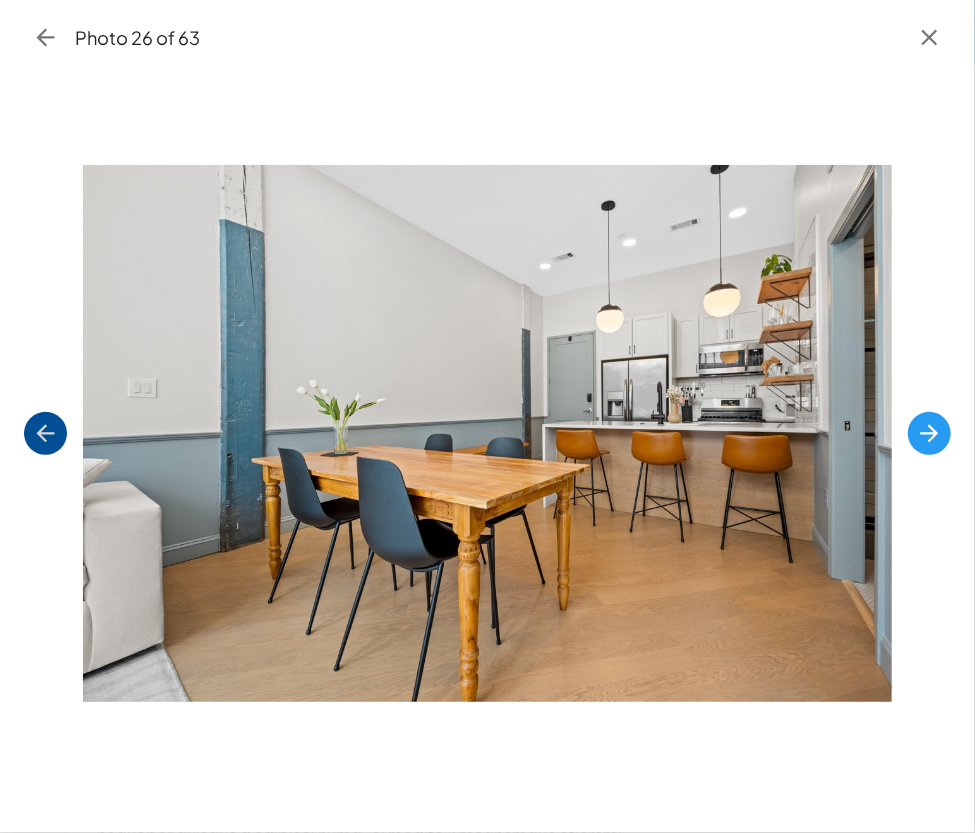 click at bounding box center (45, 433) 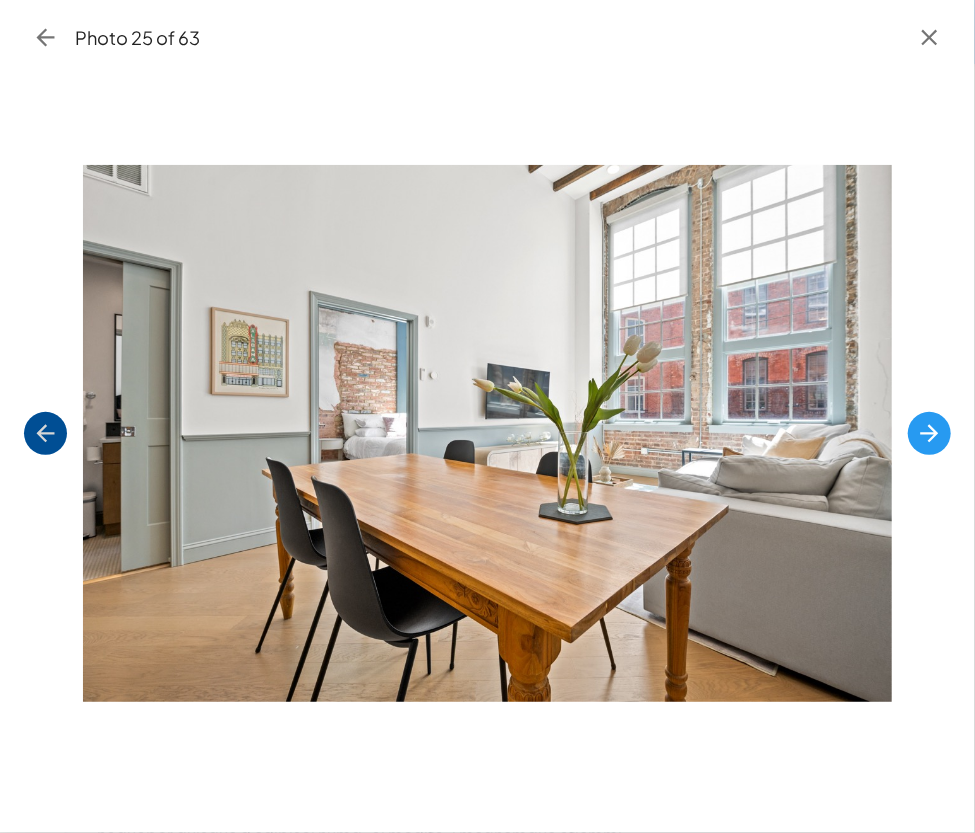 click at bounding box center [45, 433] 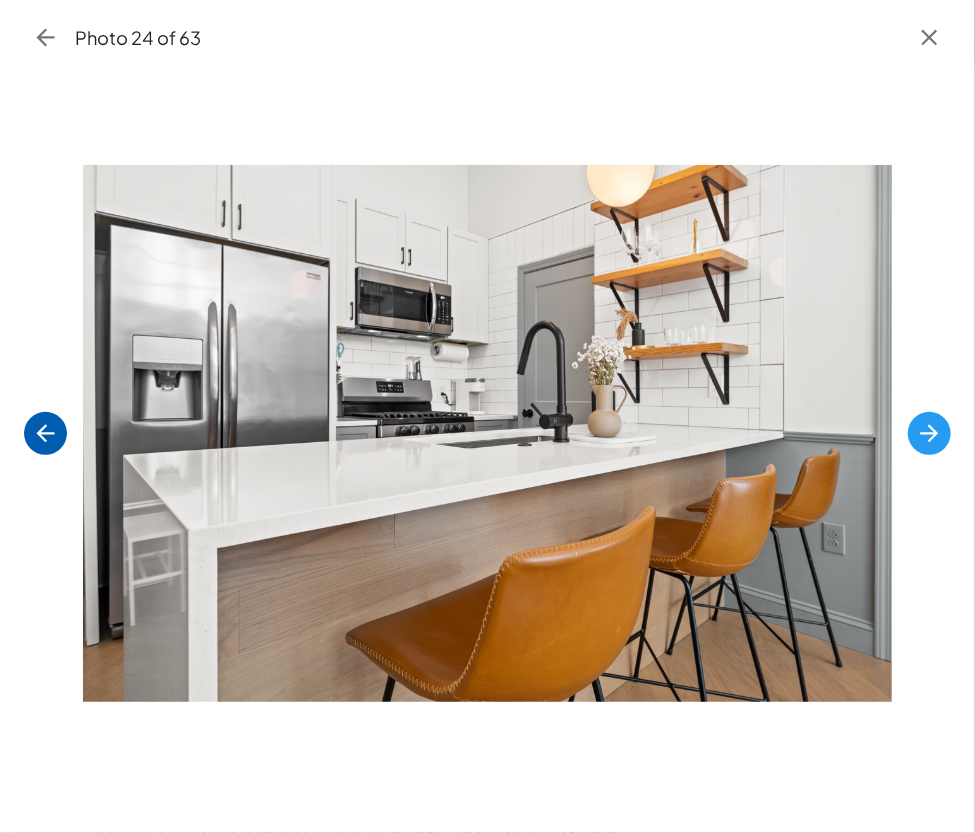 click at bounding box center (45, 433) 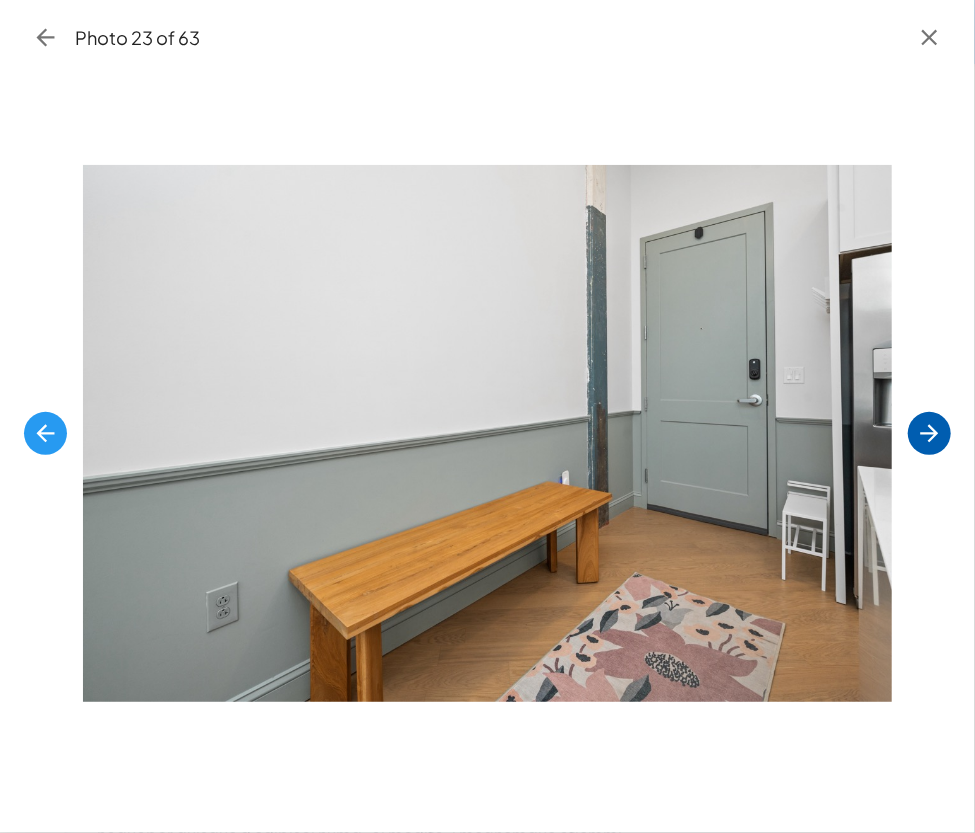 click 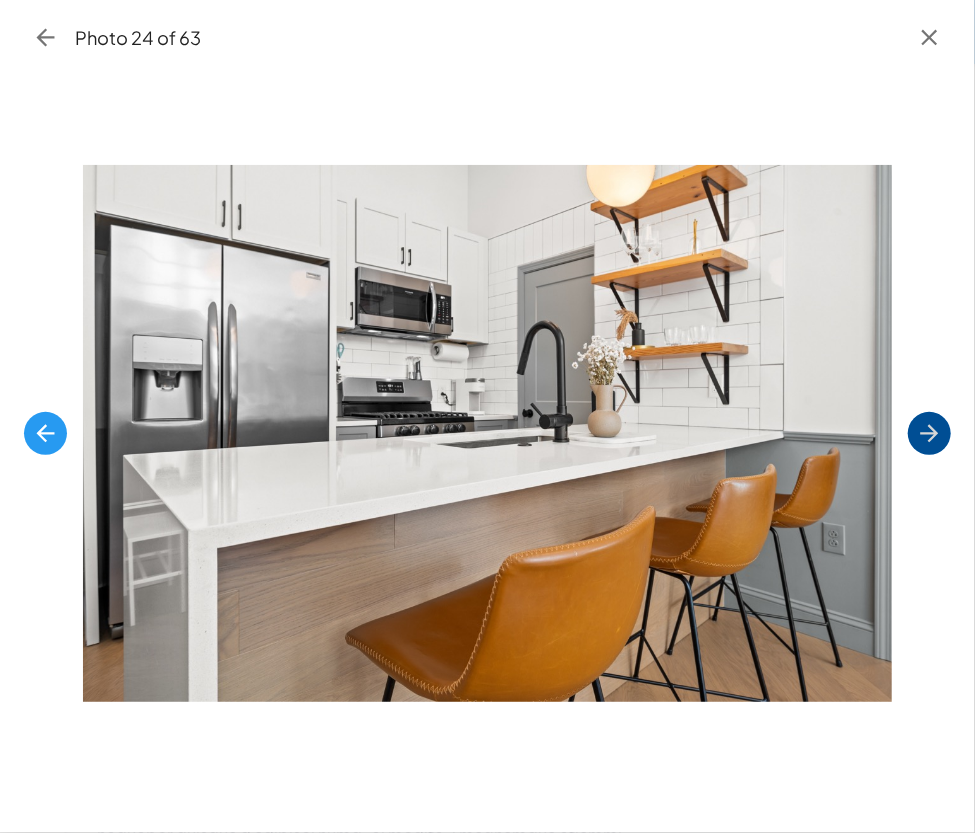 click 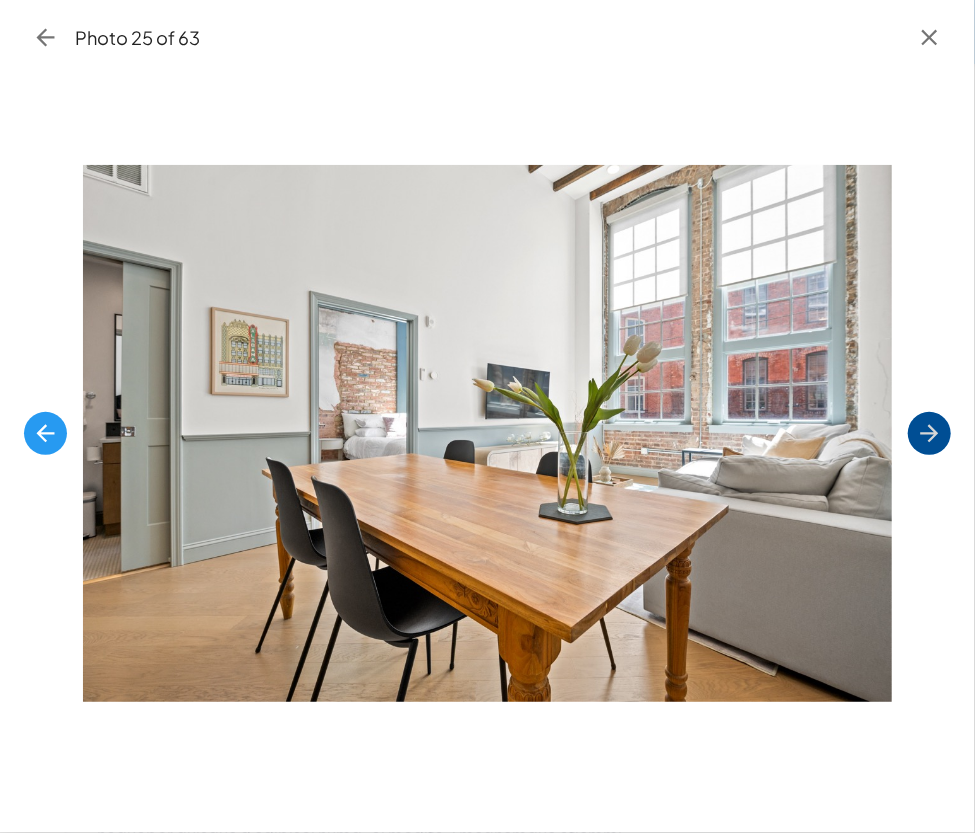 click 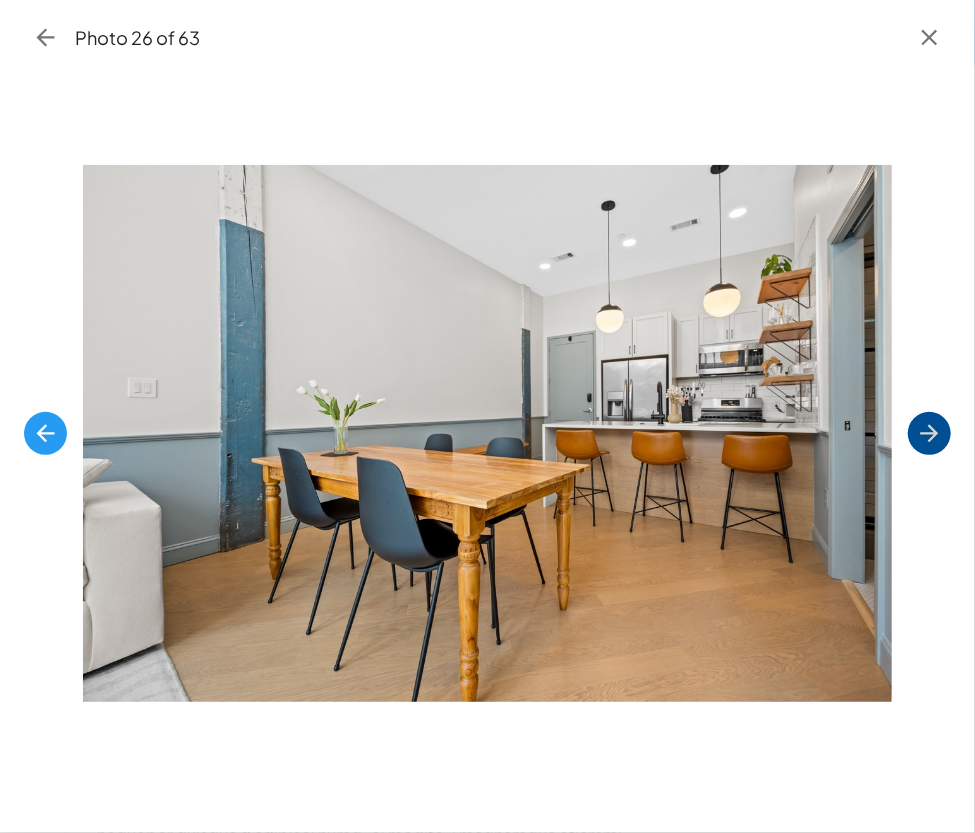 click 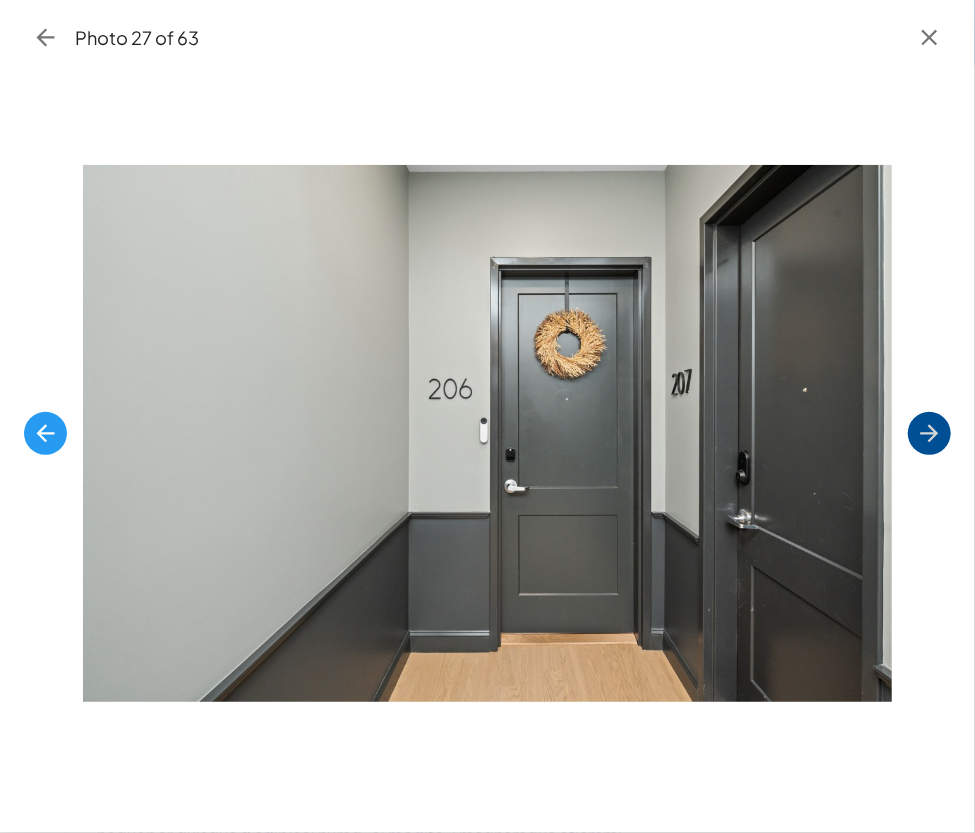 click 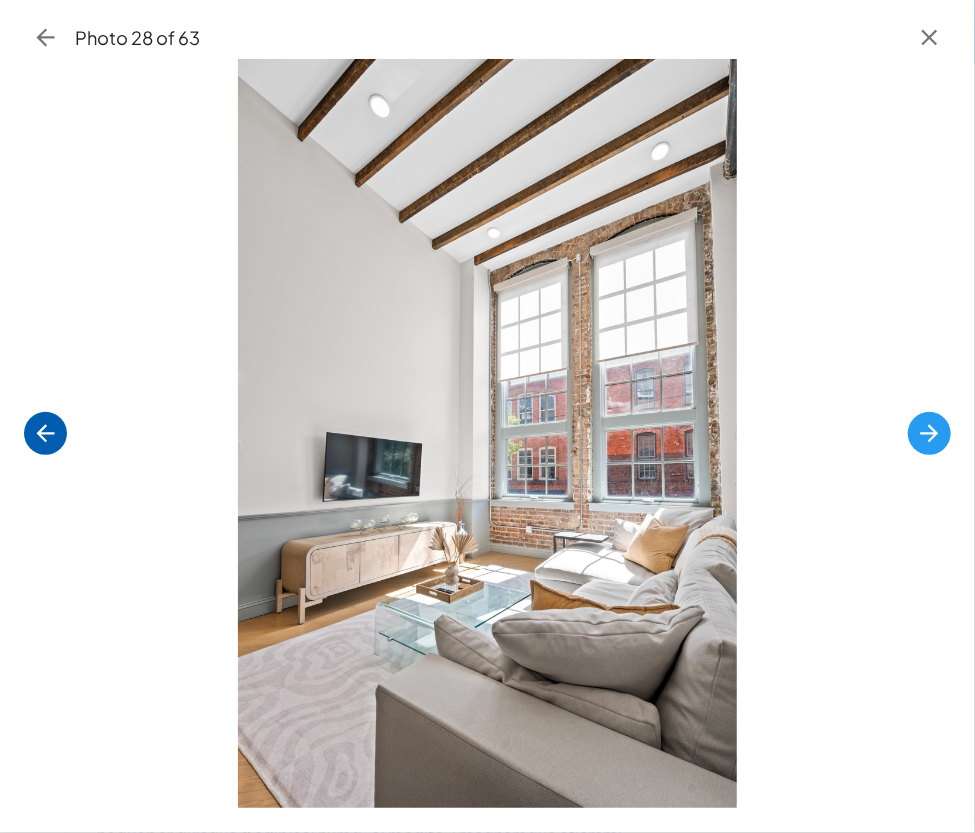 click 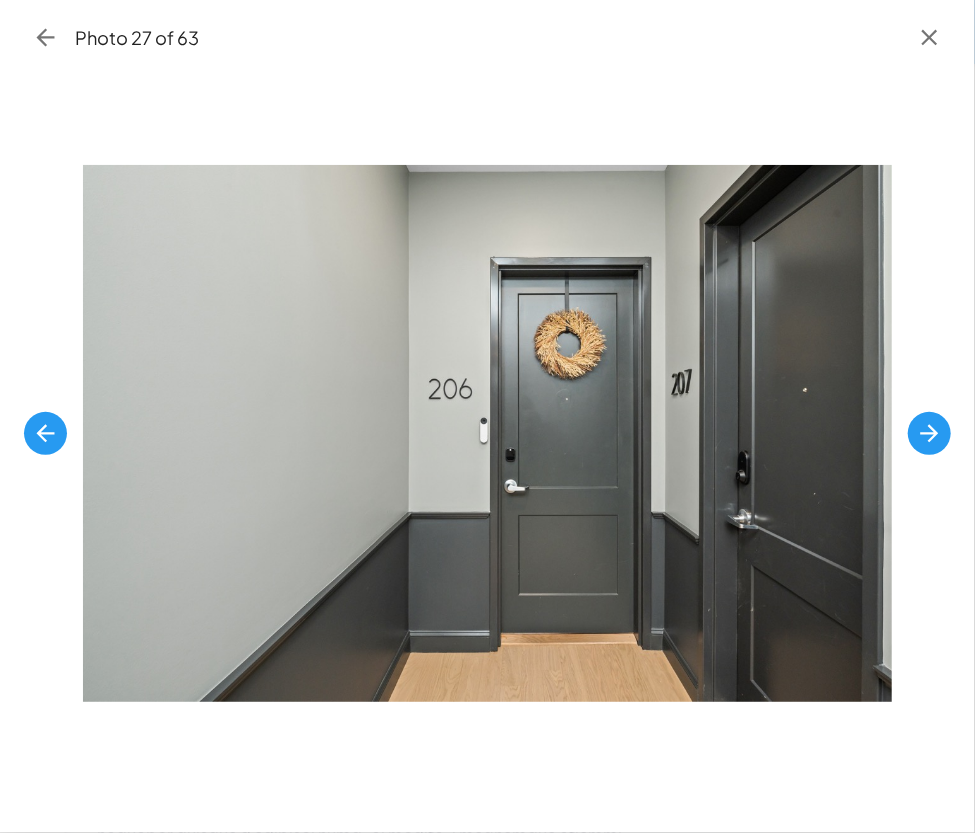 click at bounding box center (487, 441) 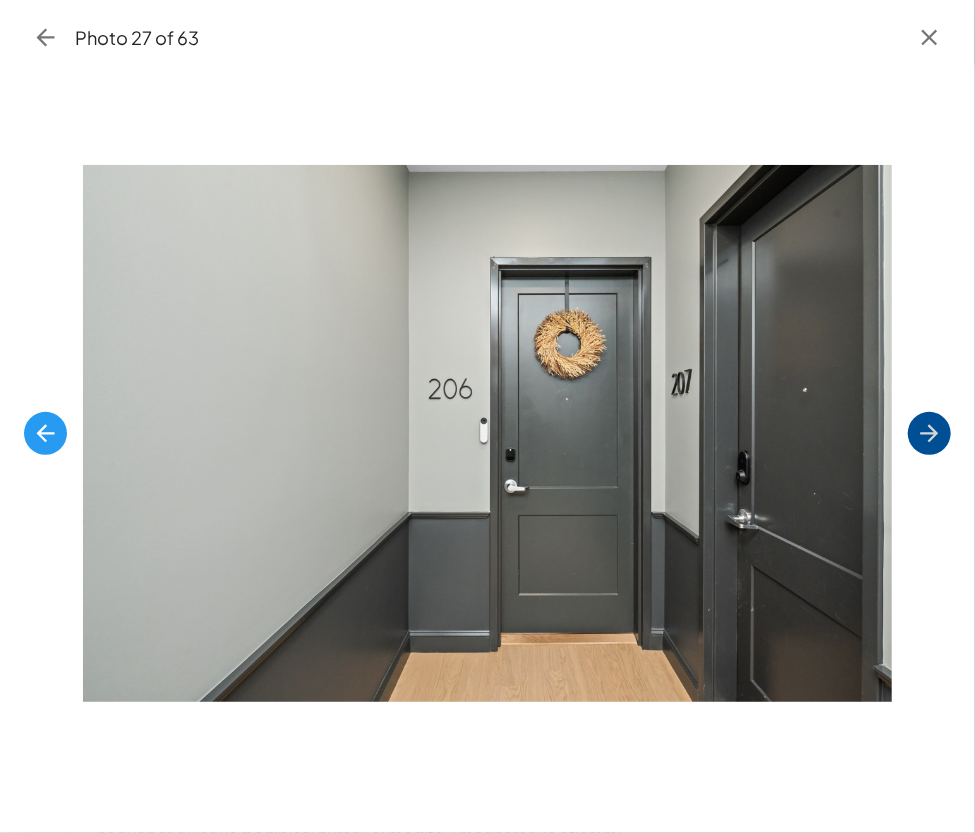 click 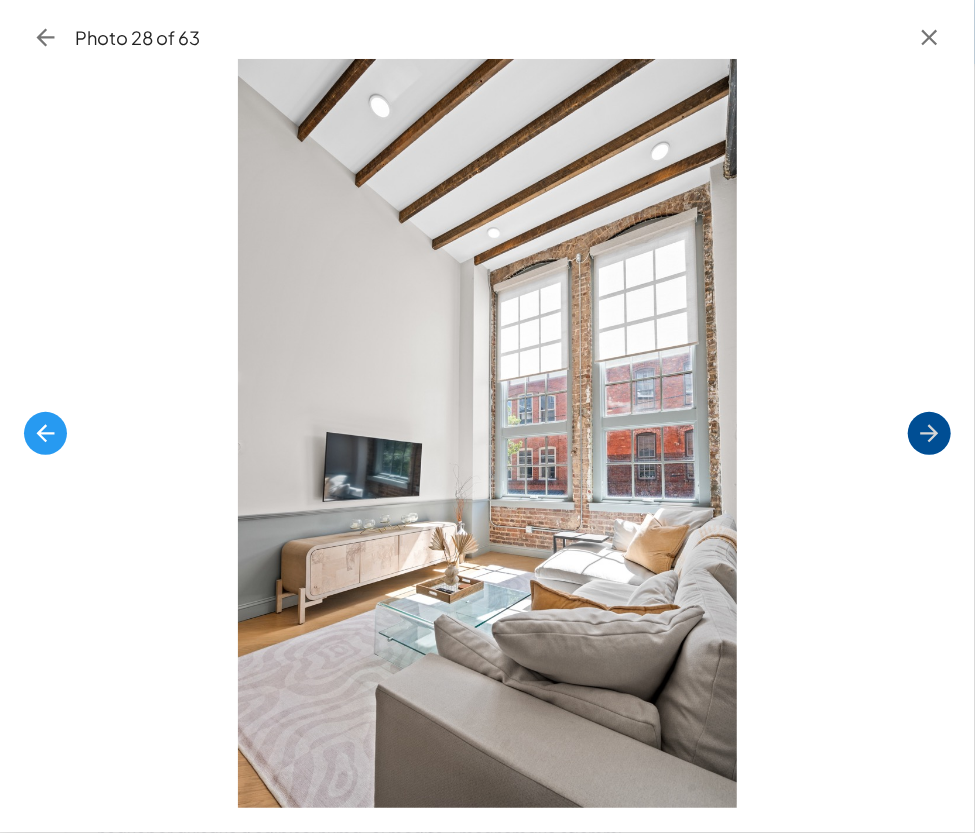click 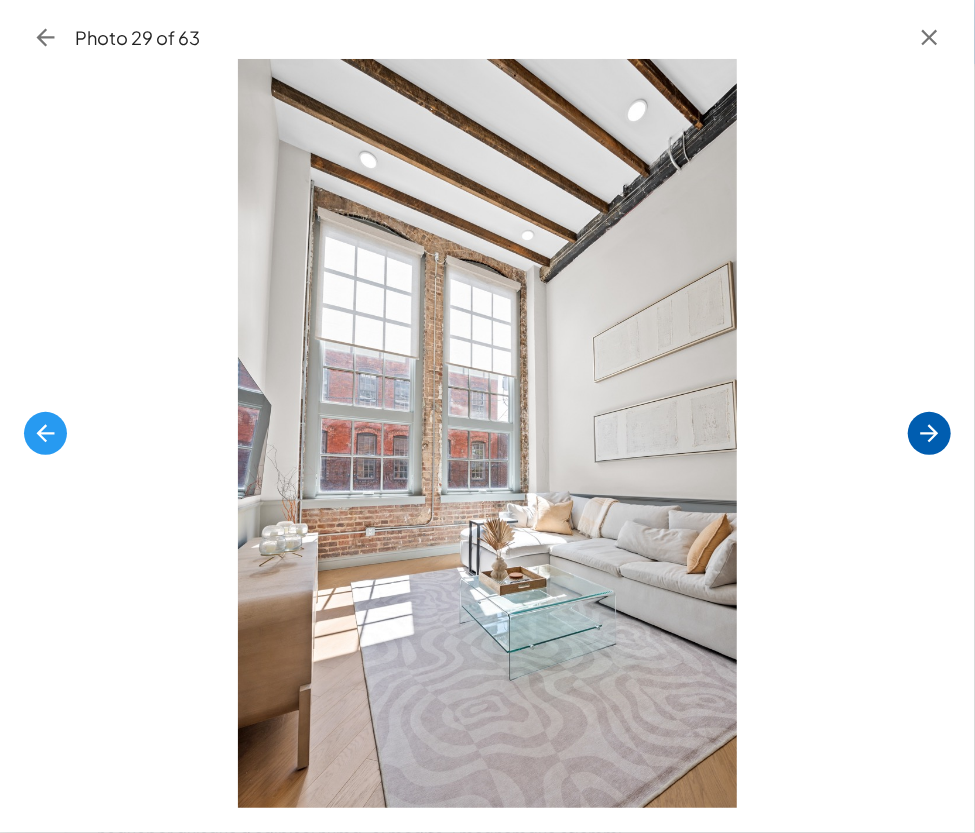 click 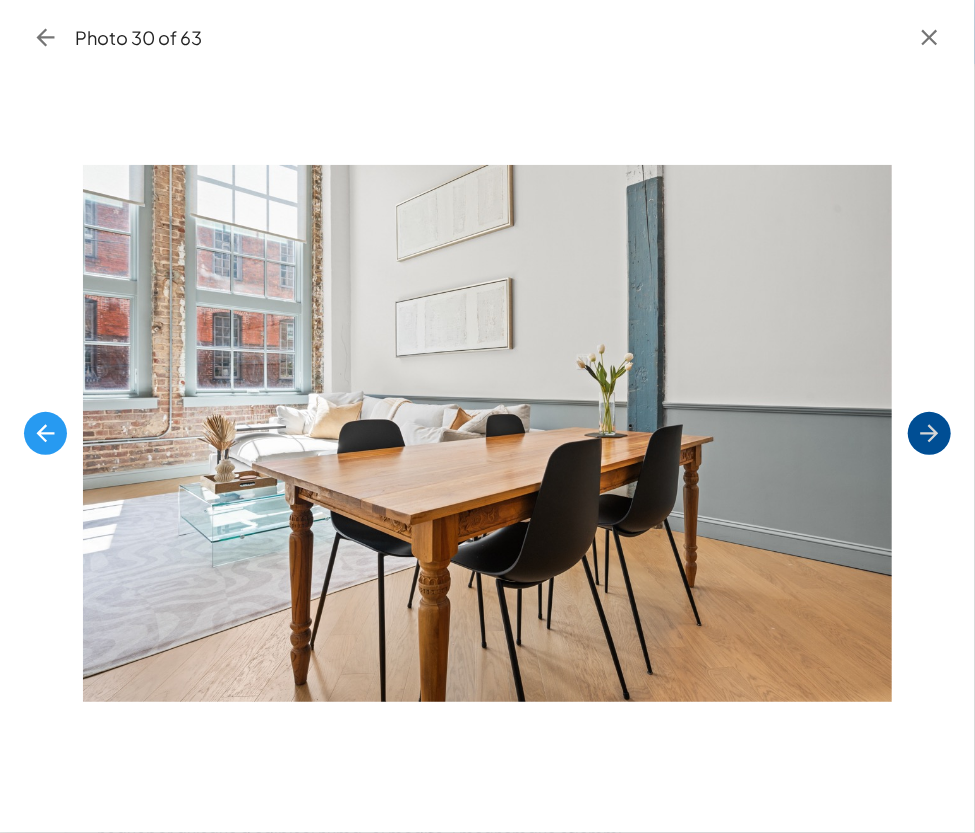 click 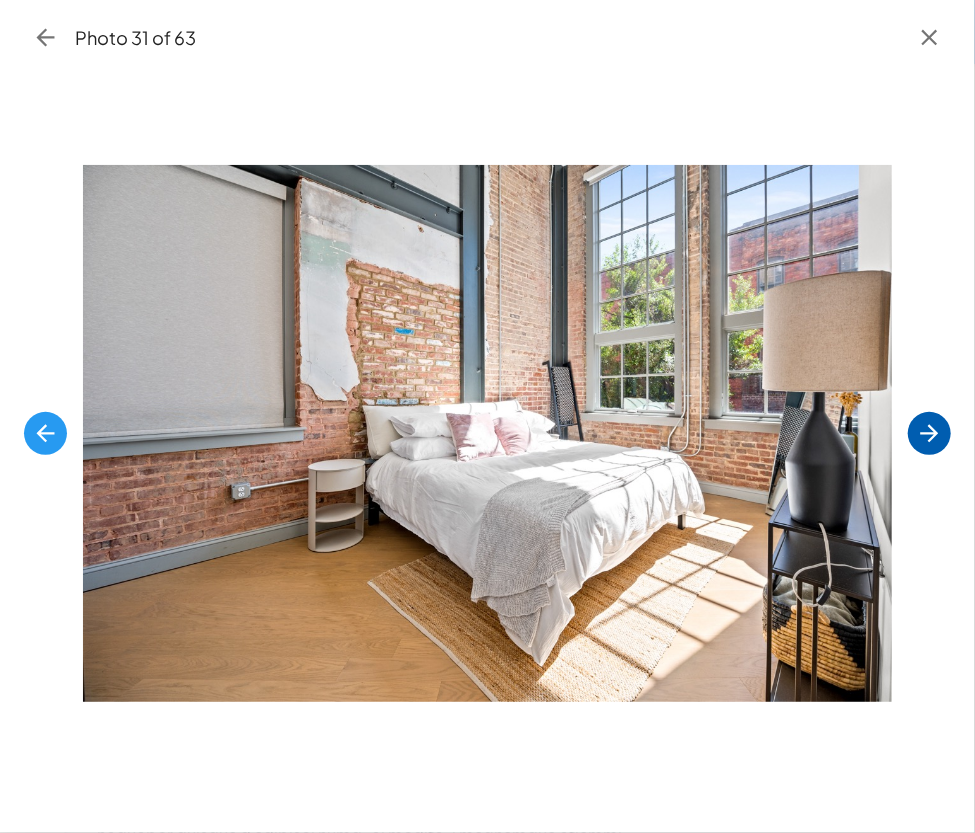 click 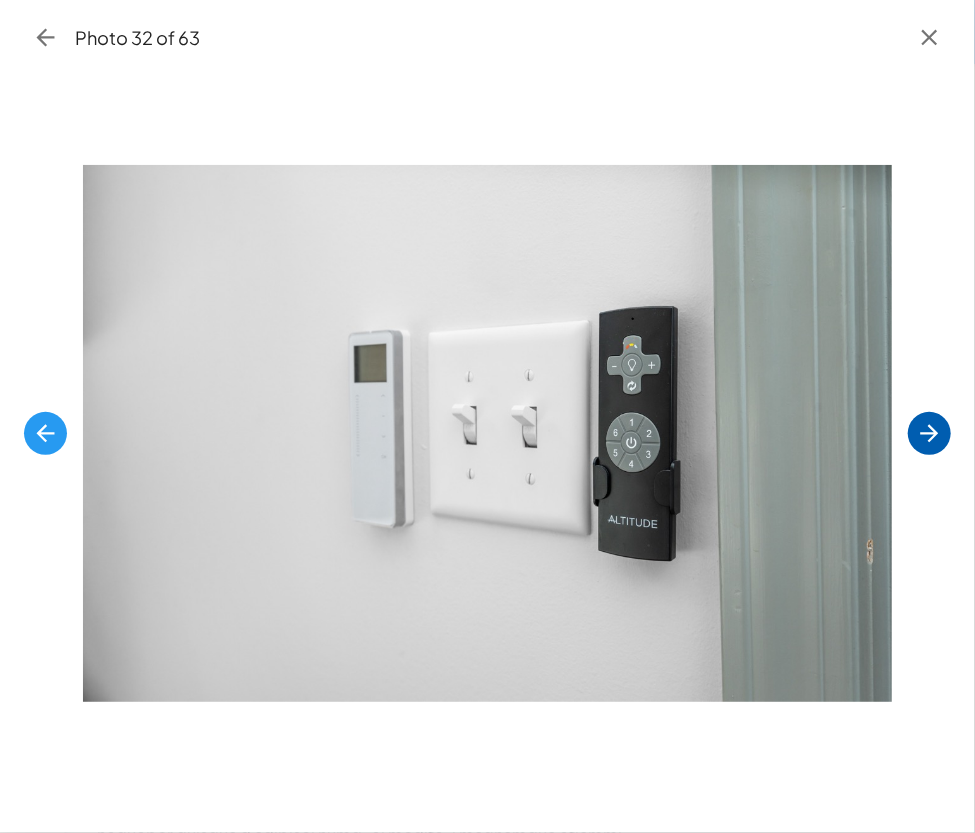 click 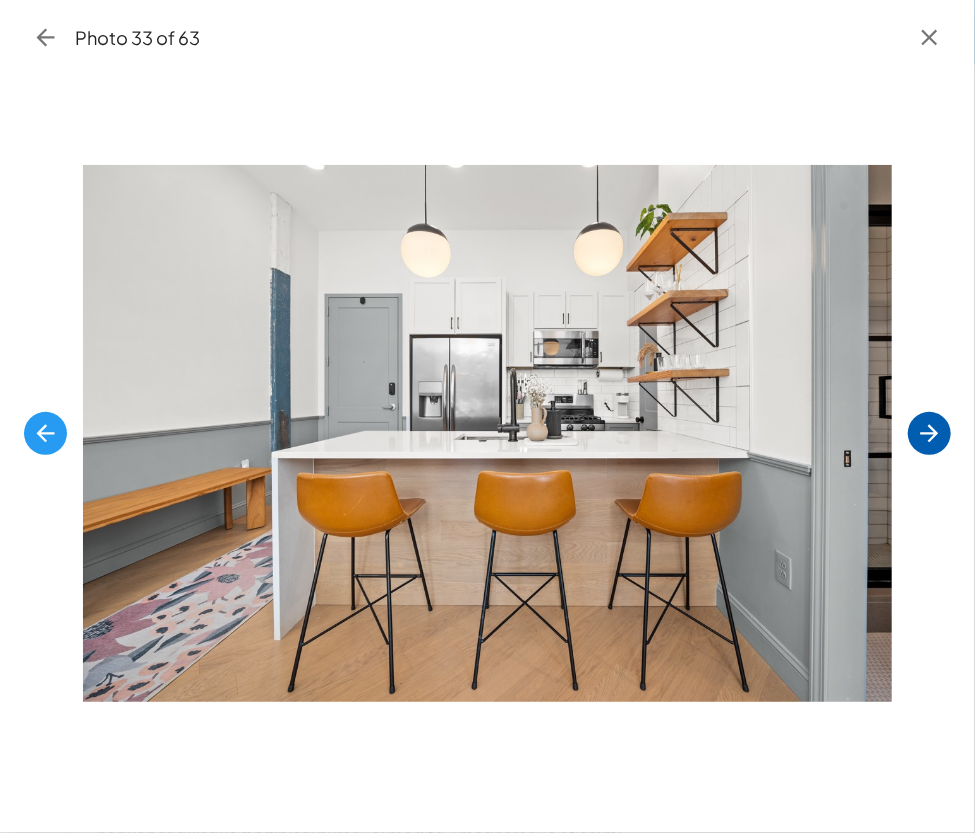 click 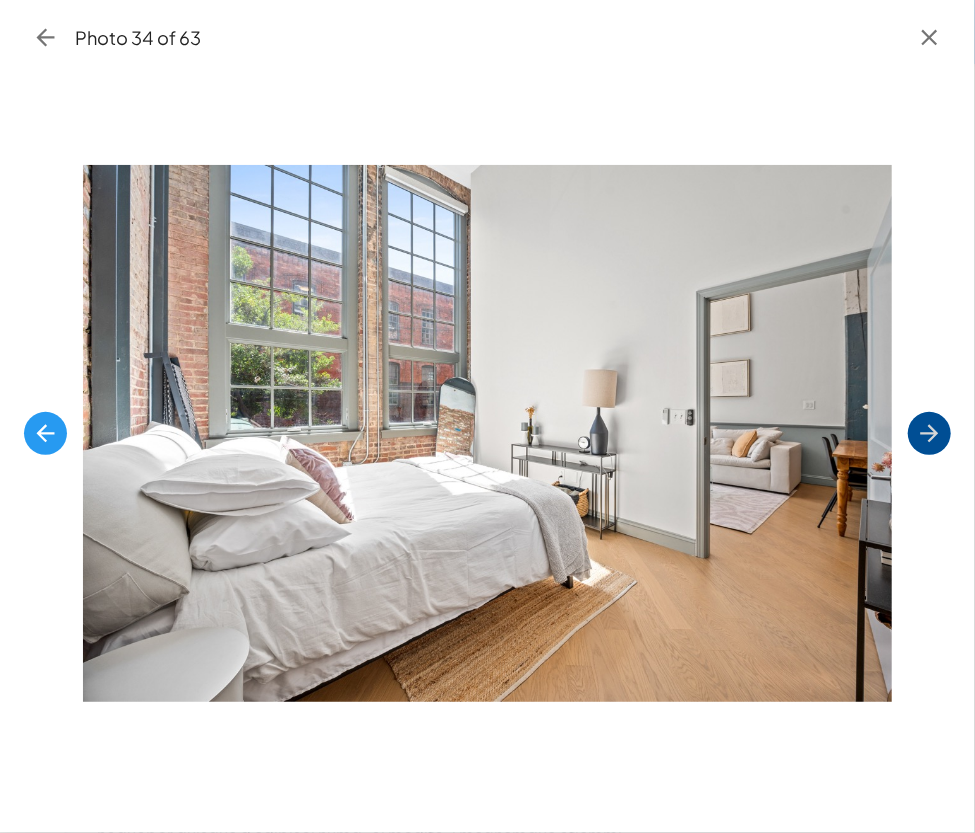 click 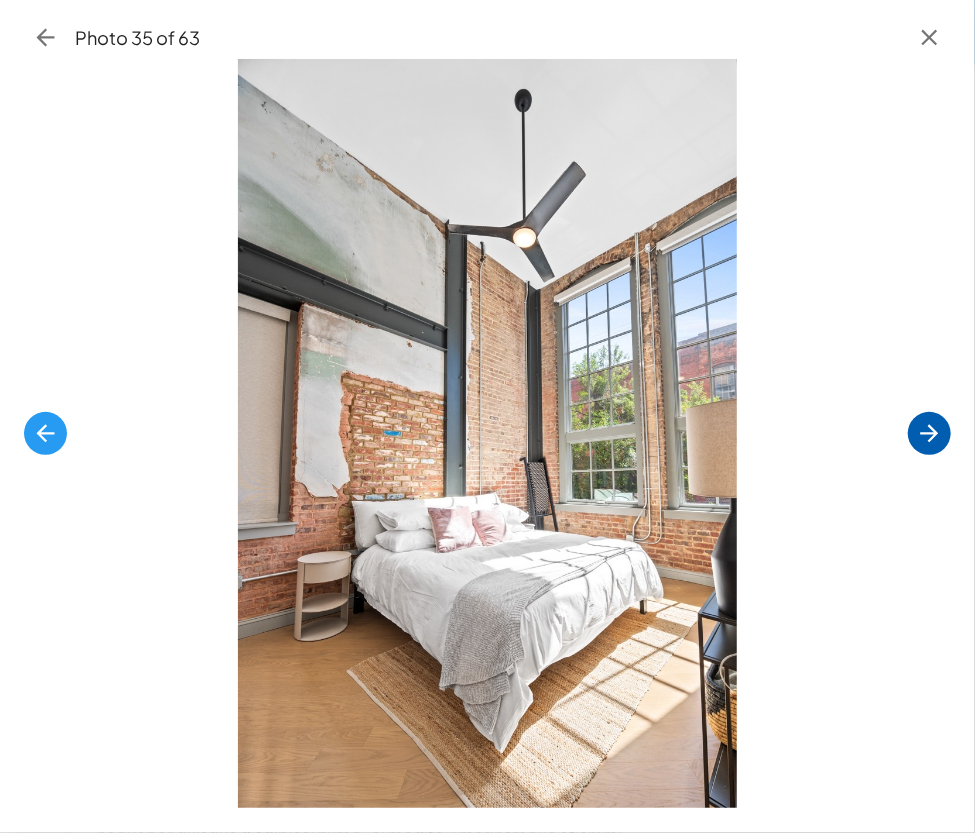 click 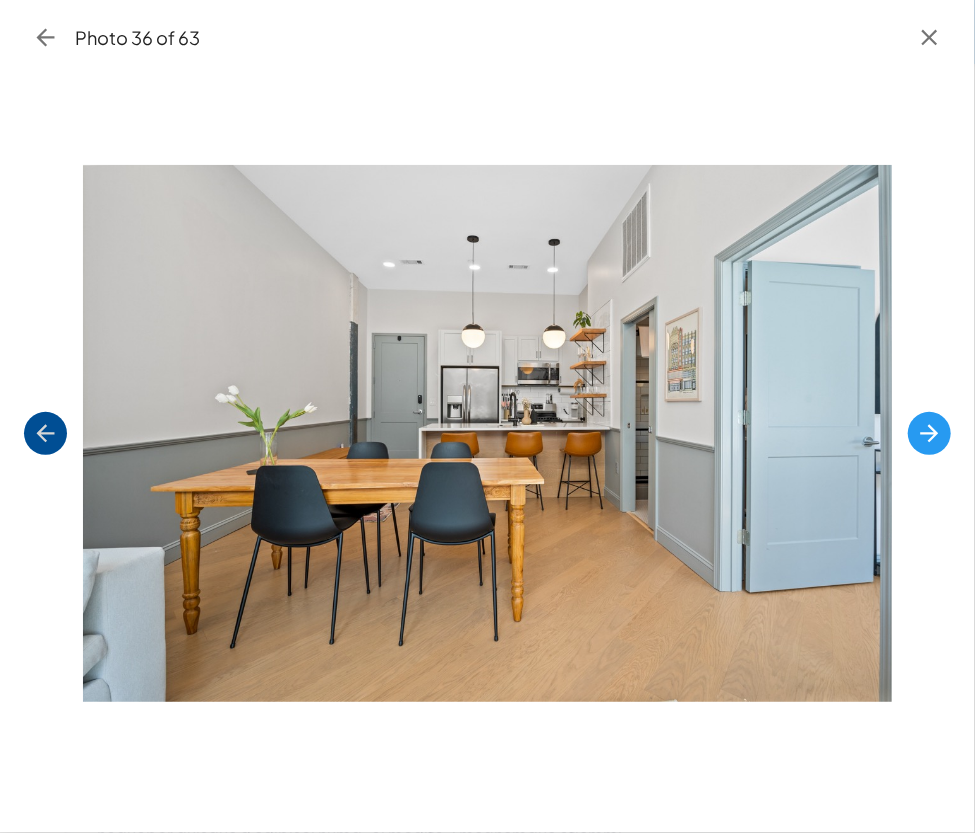 click 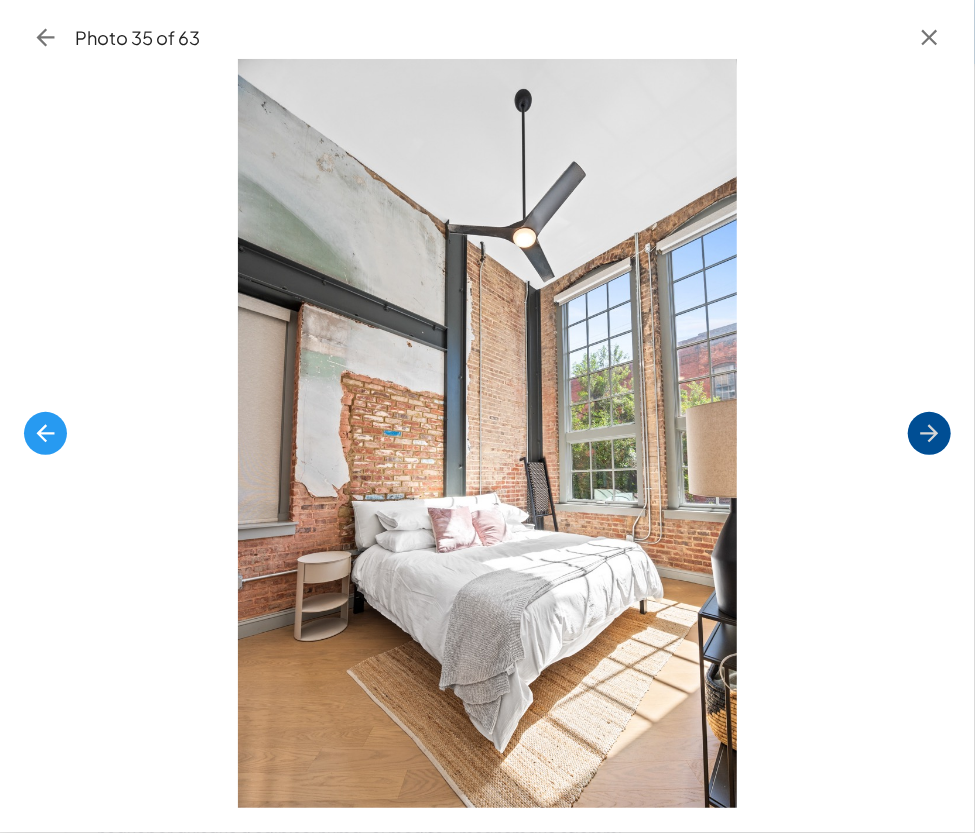 click 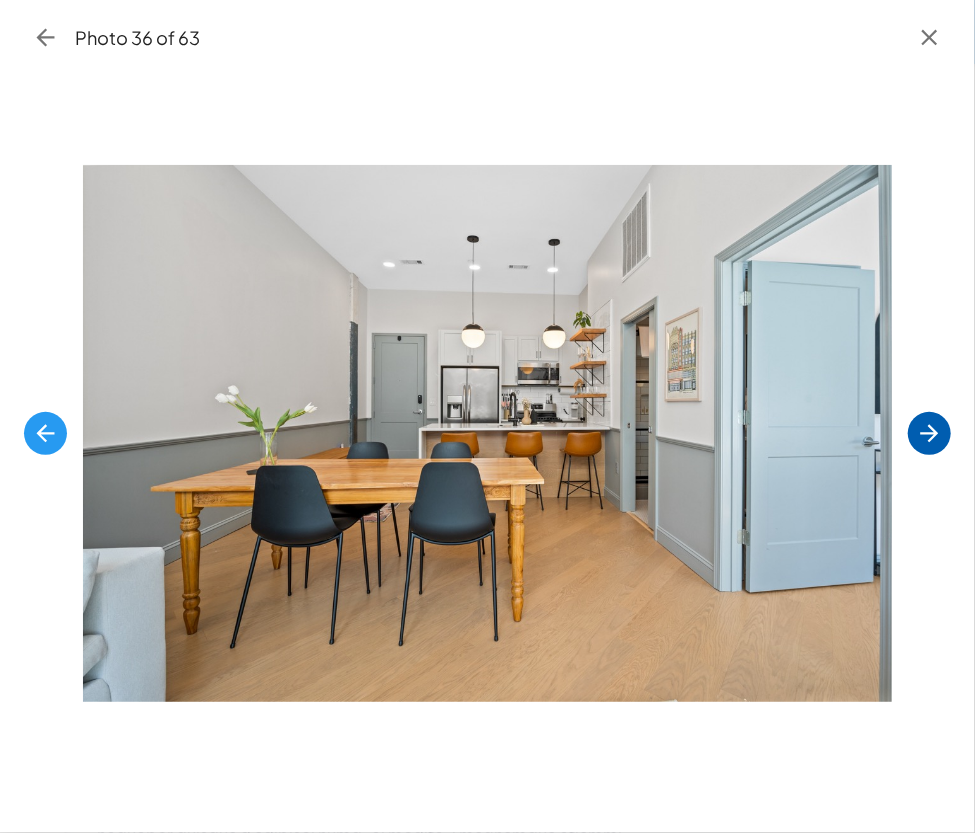 click 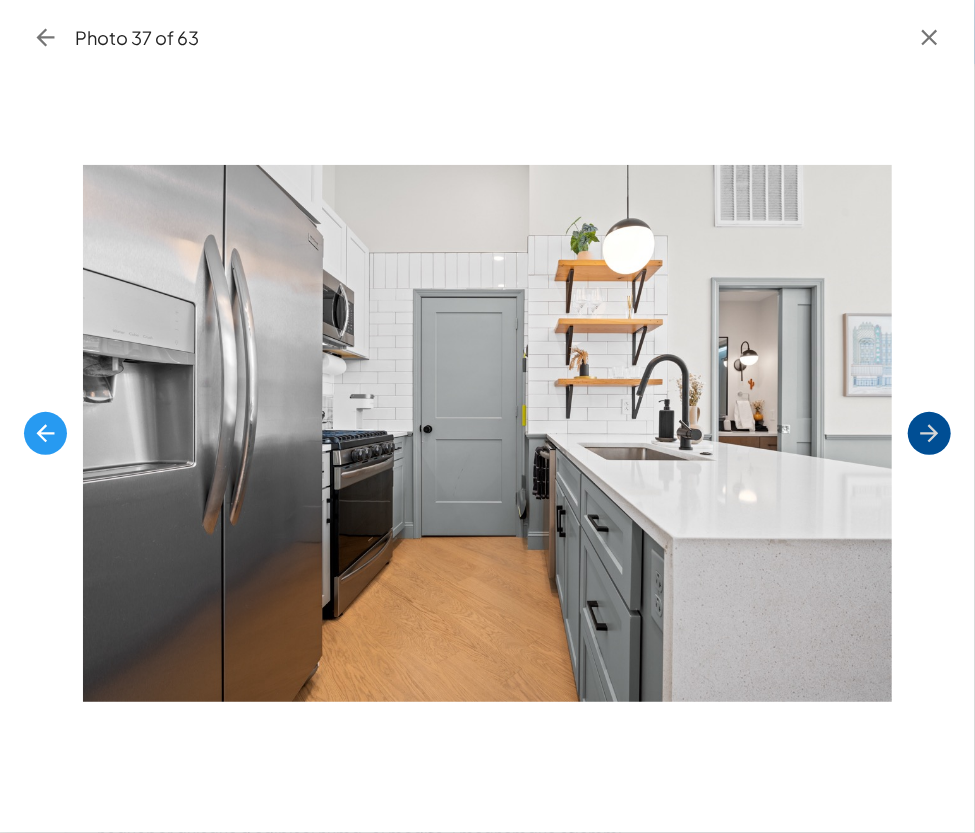 click 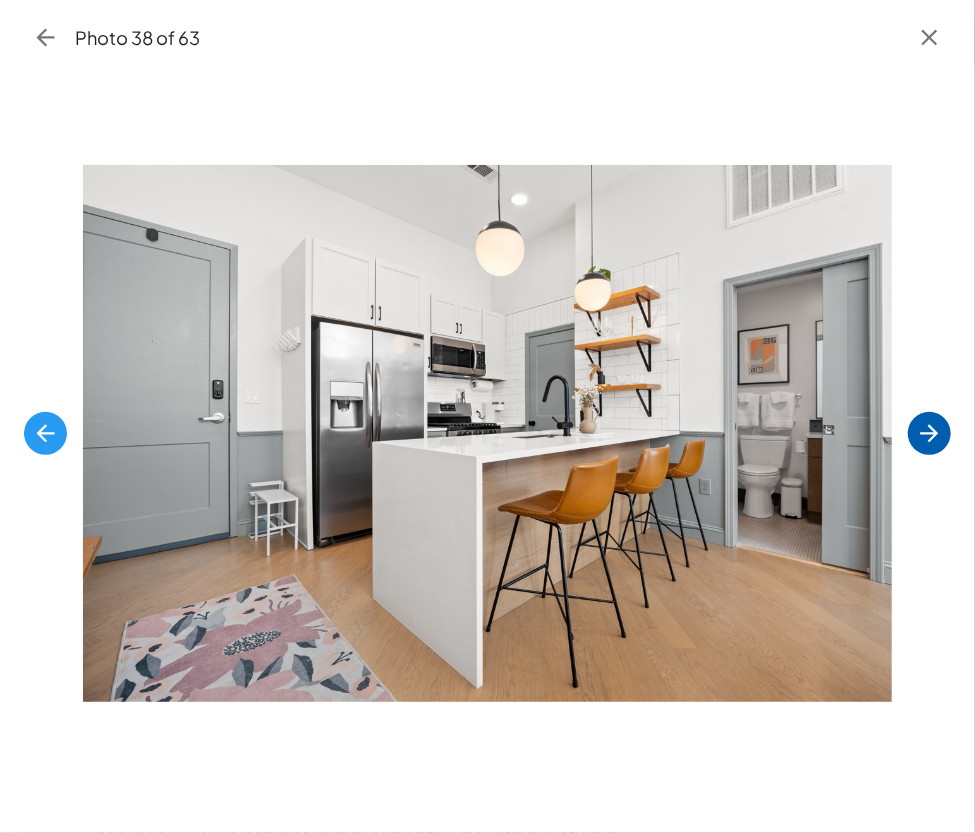 click 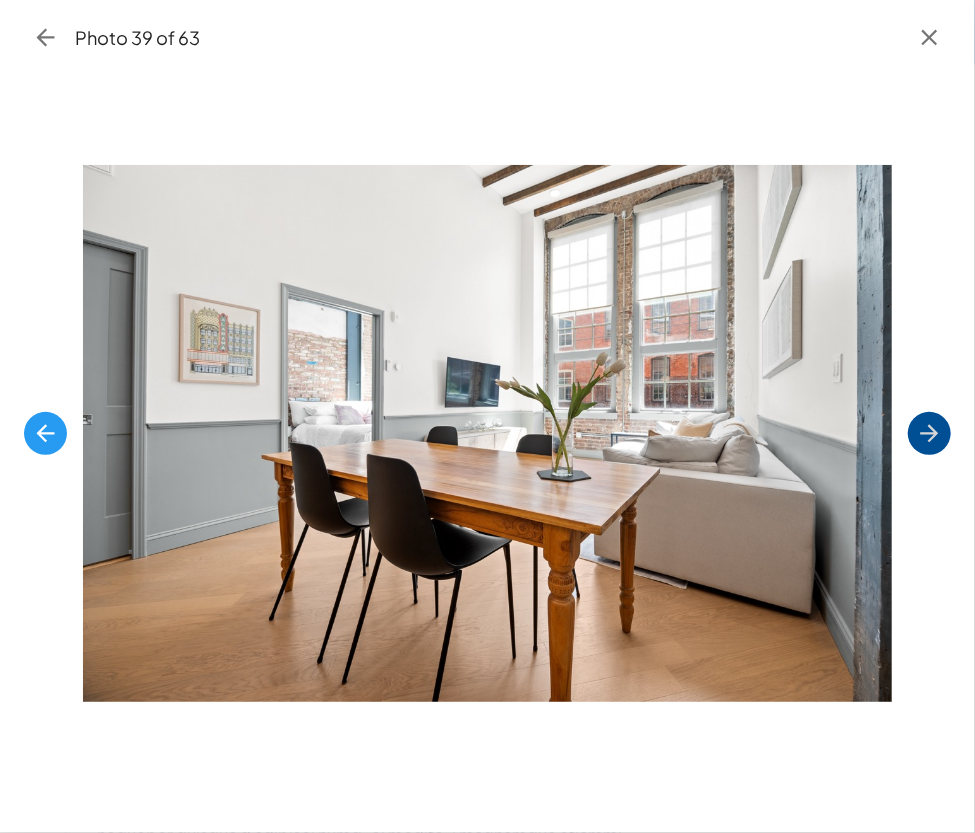 click 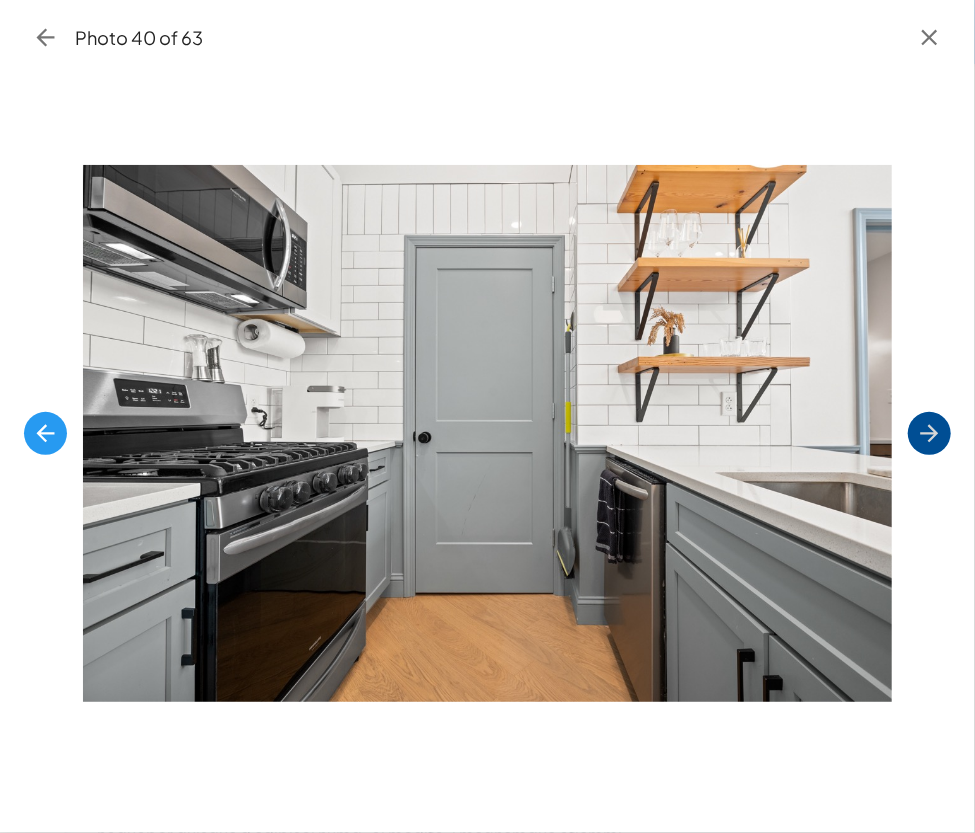 click 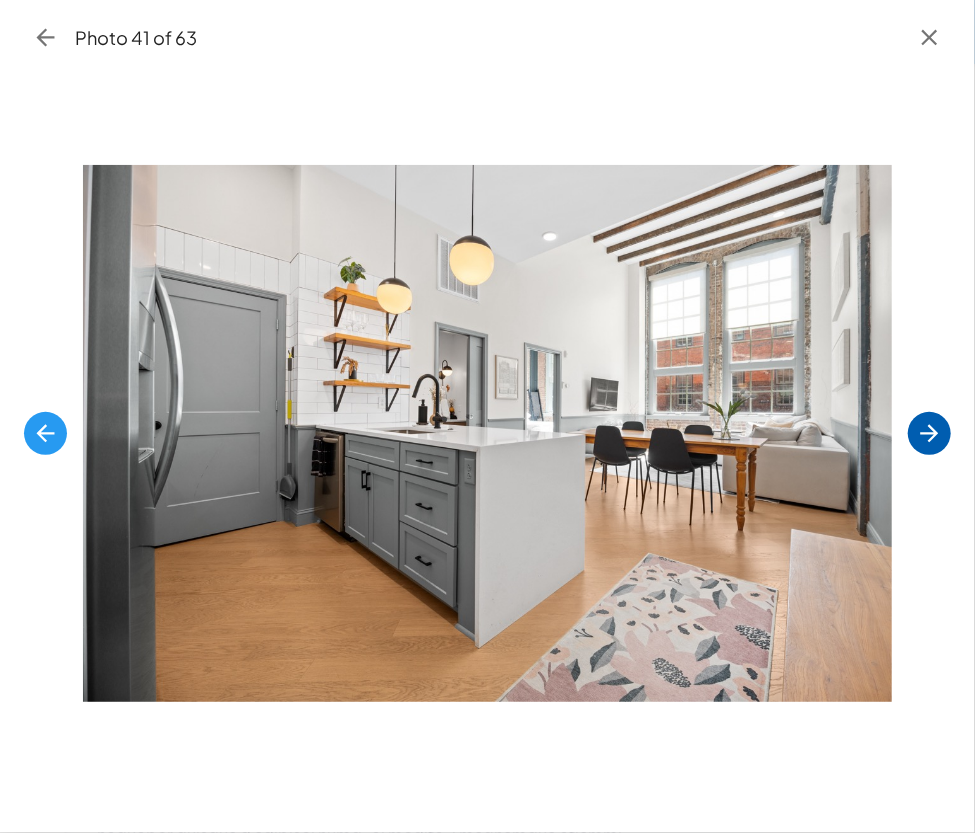 click 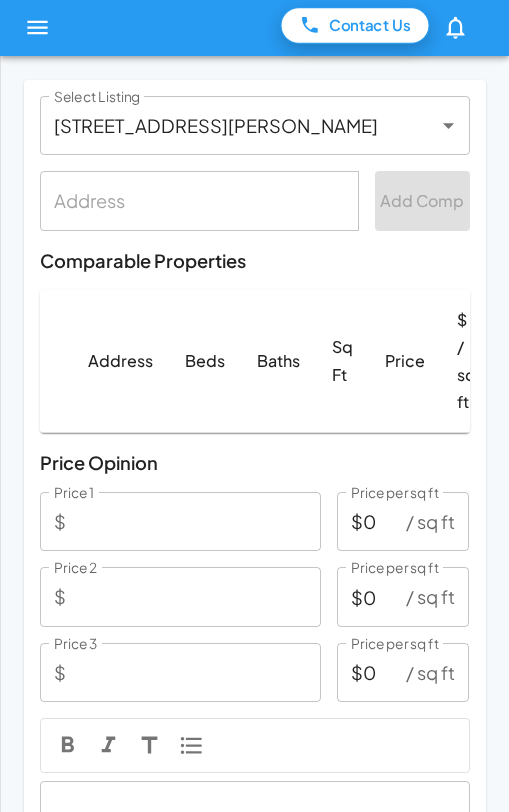 scroll, scrollTop: 0, scrollLeft: 0, axis: both 